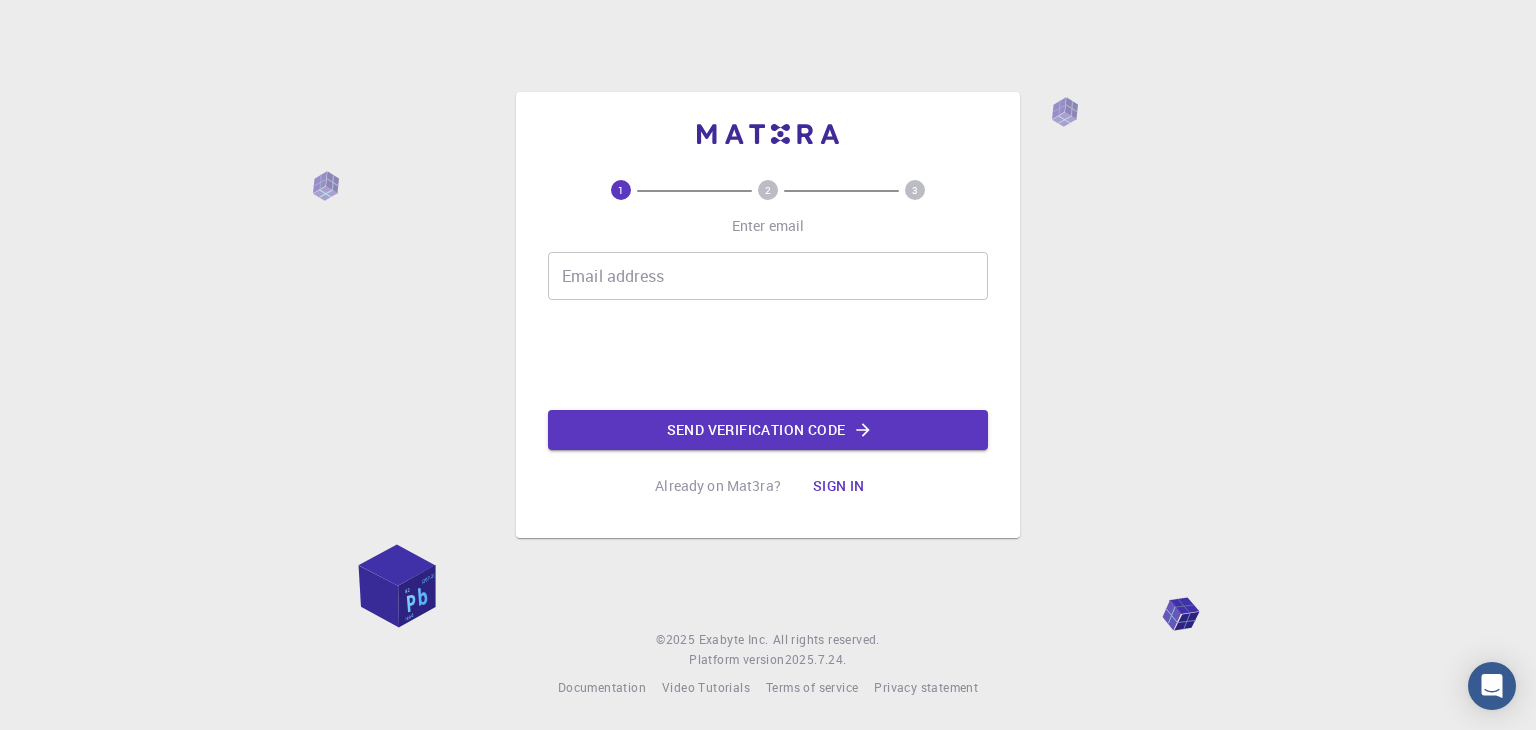 scroll, scrollTop: 0, scrollLeft: 0, axis: both 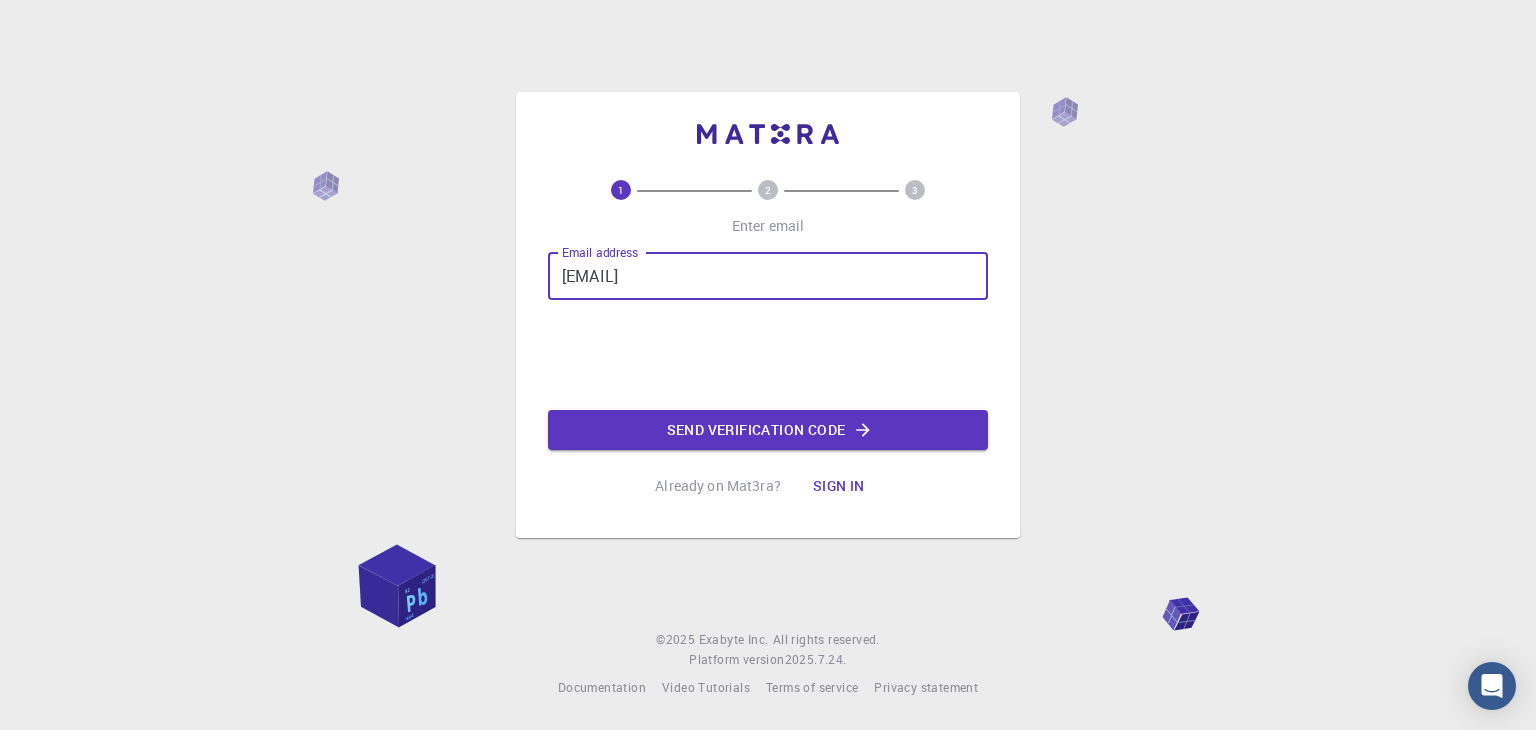 type on "[EMAIL]" 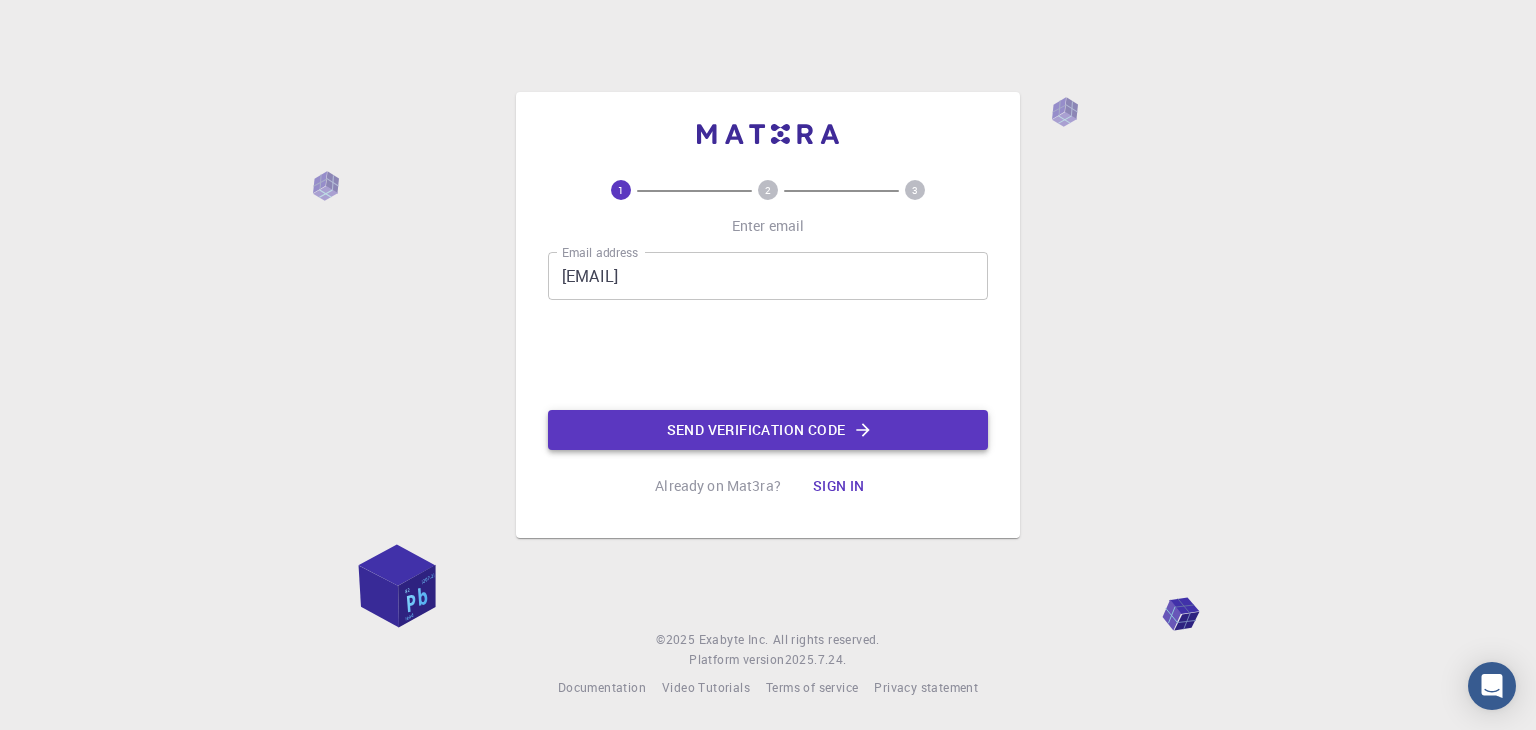 click on "Send verification code" 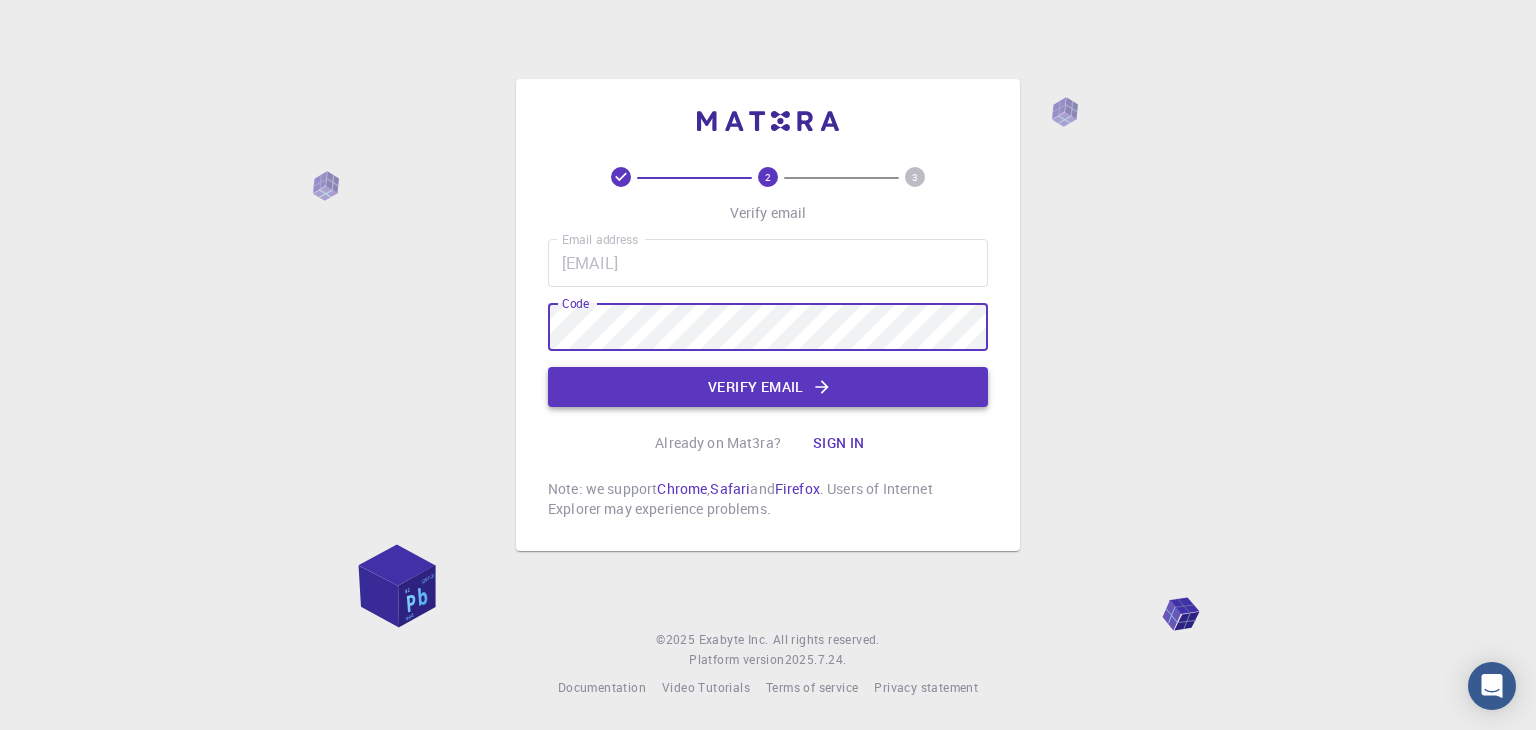 click on "Verify email" 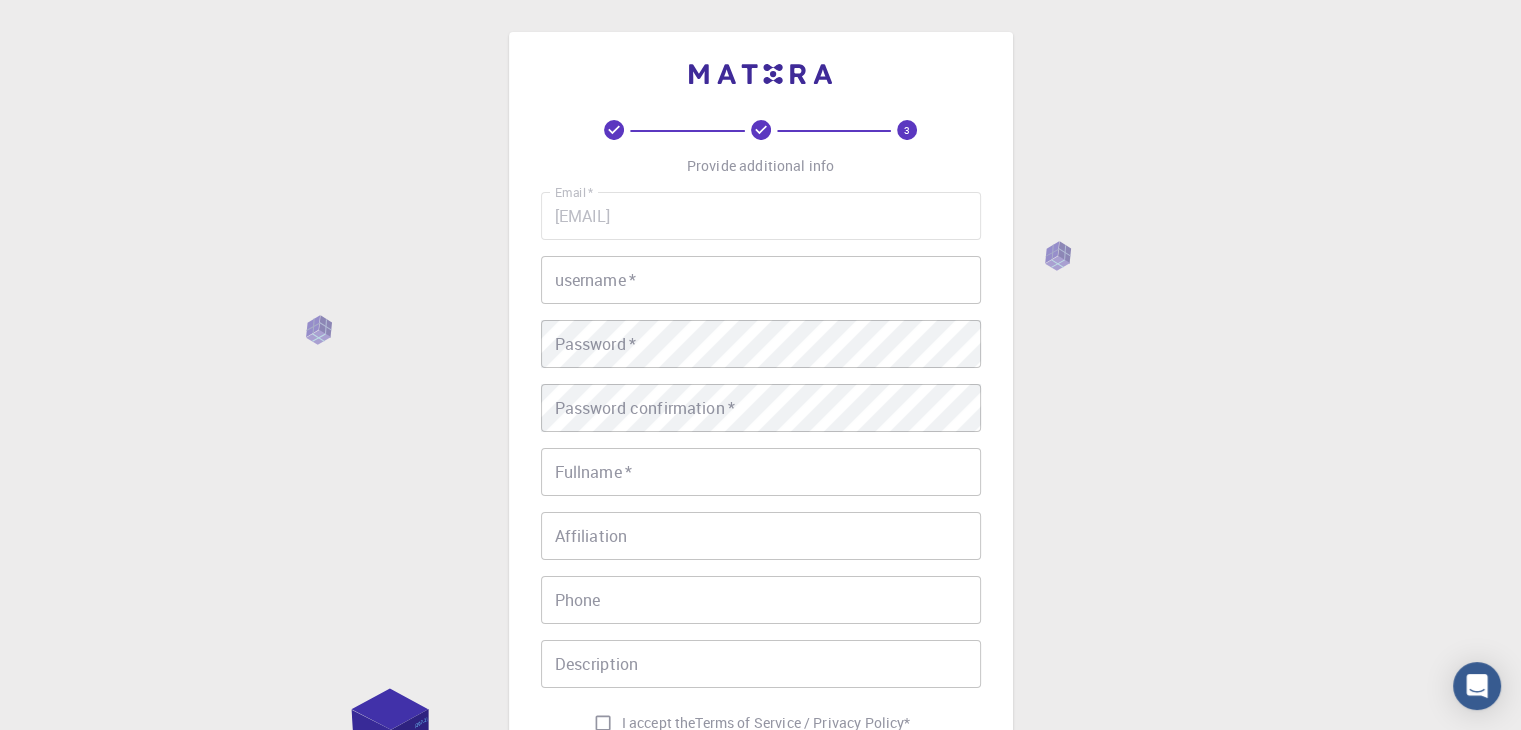 click on "username   *" at bounding box center [761, 280] 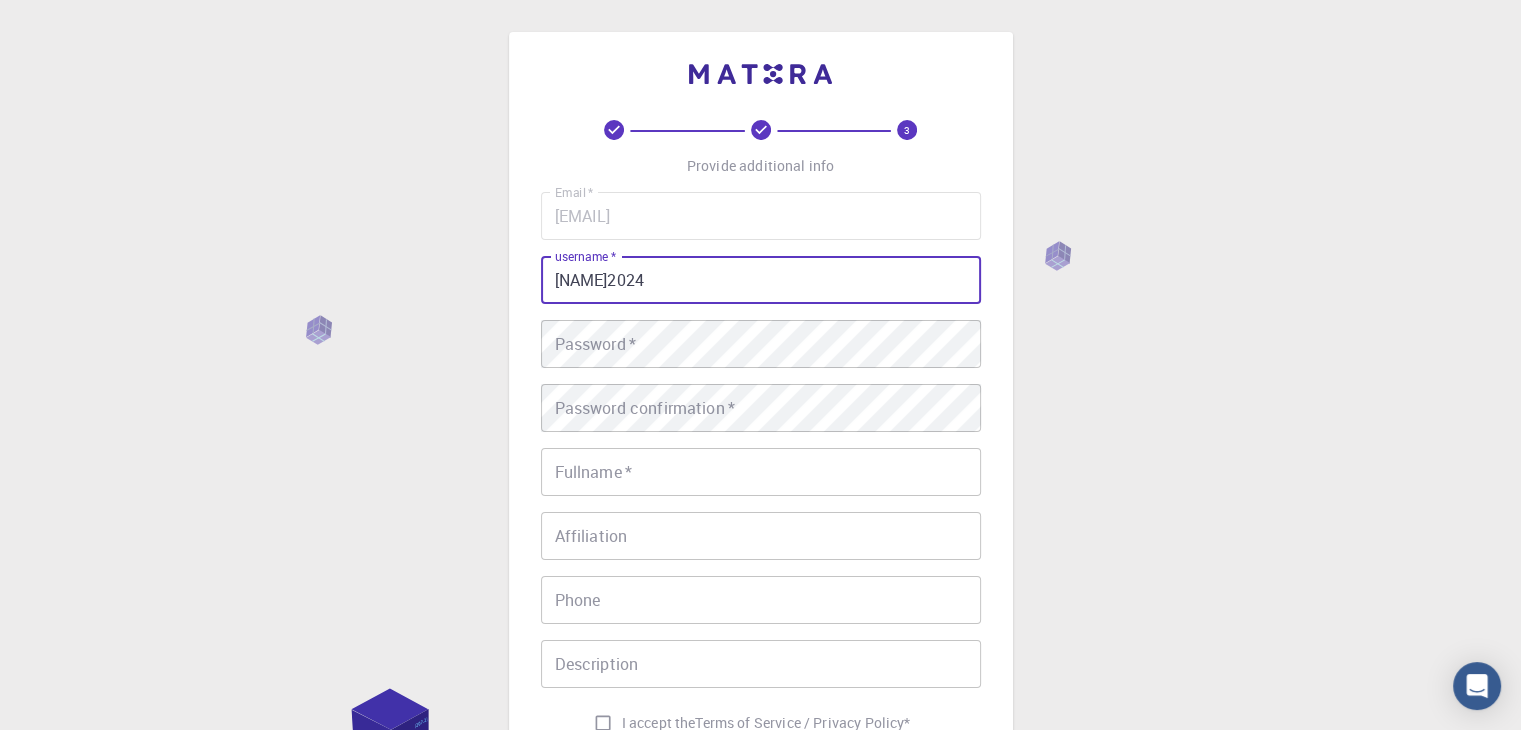 type on "[NAME]2024" 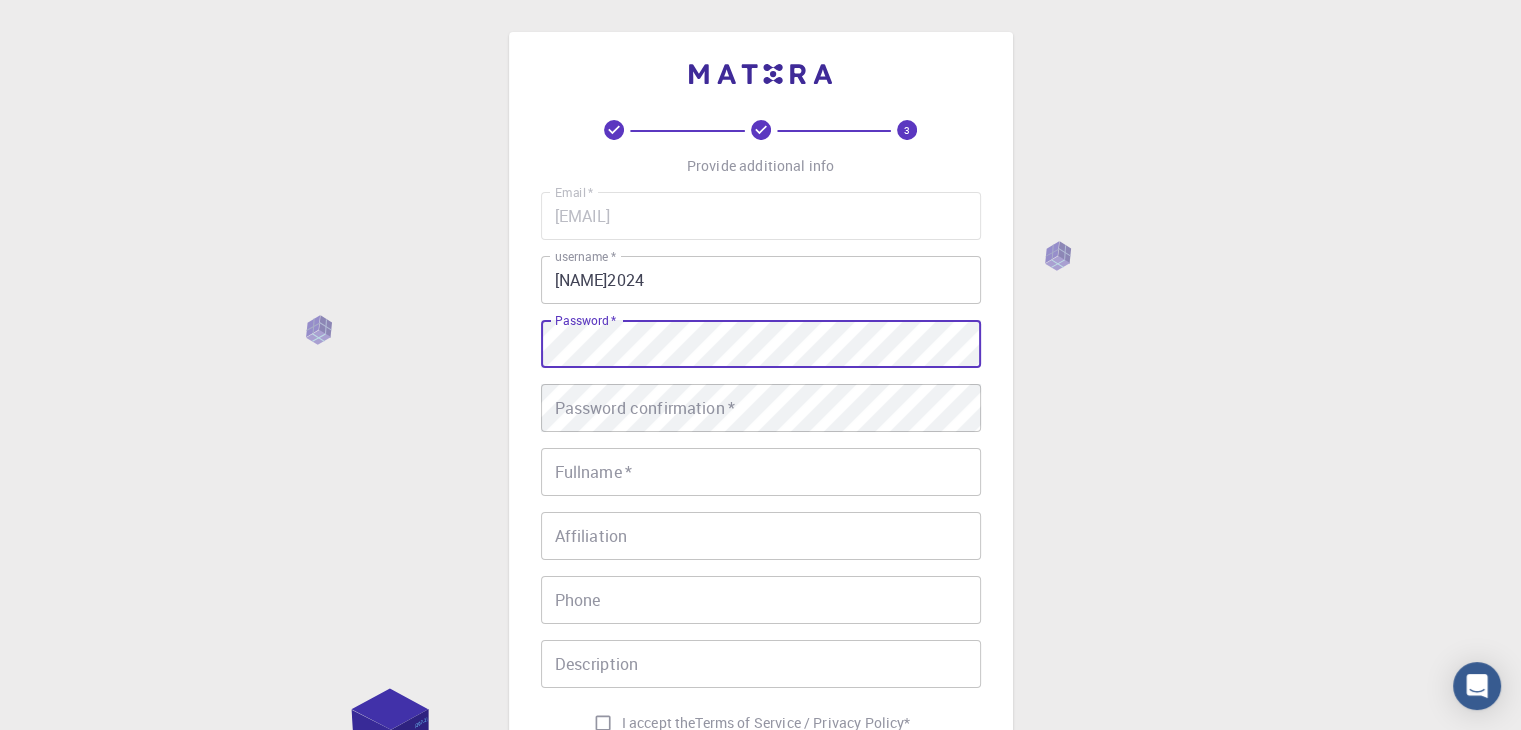 click on "Password confirmation   * Password confirmation   *" at bounding box center [761, 408] 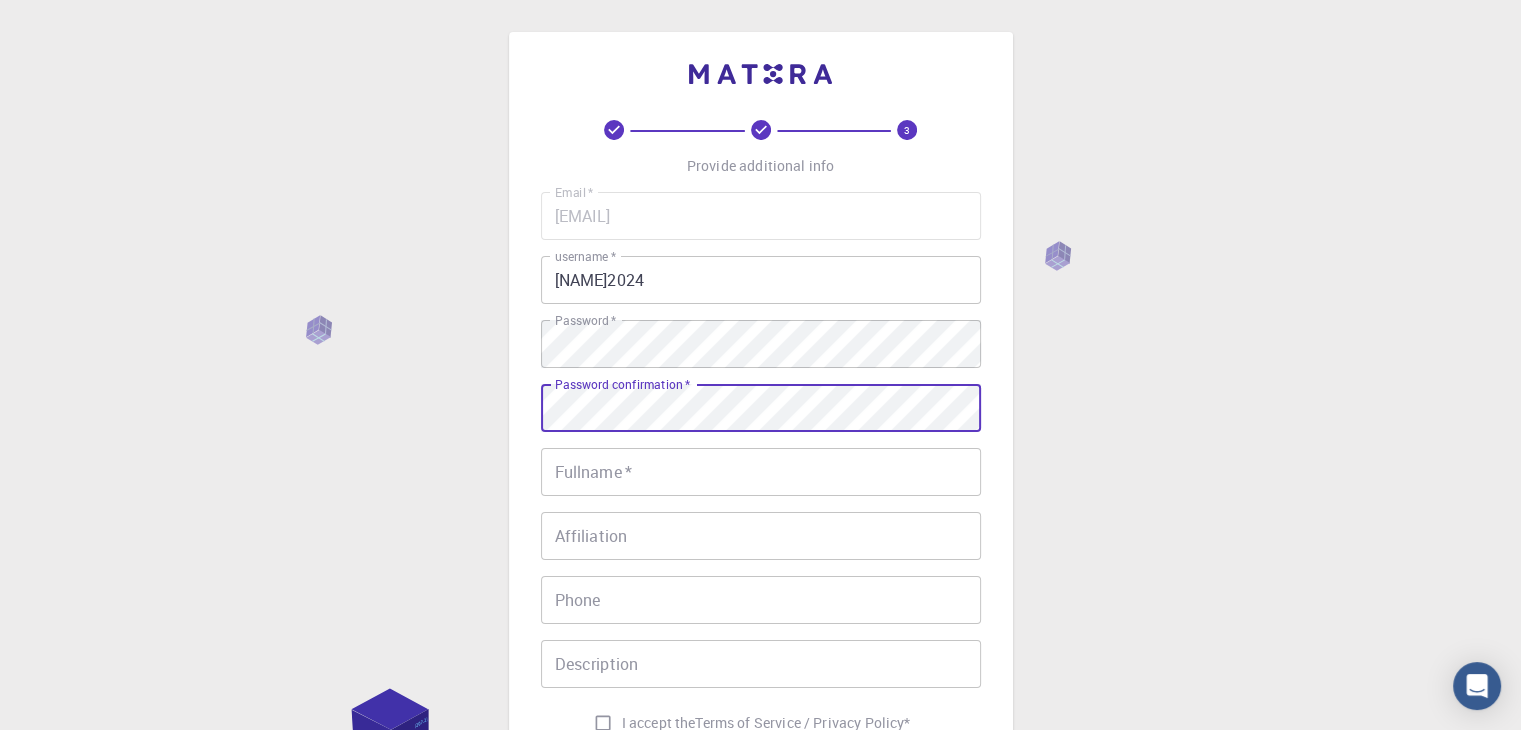 click on "Fullname   *" at bounding box center [761, 472] 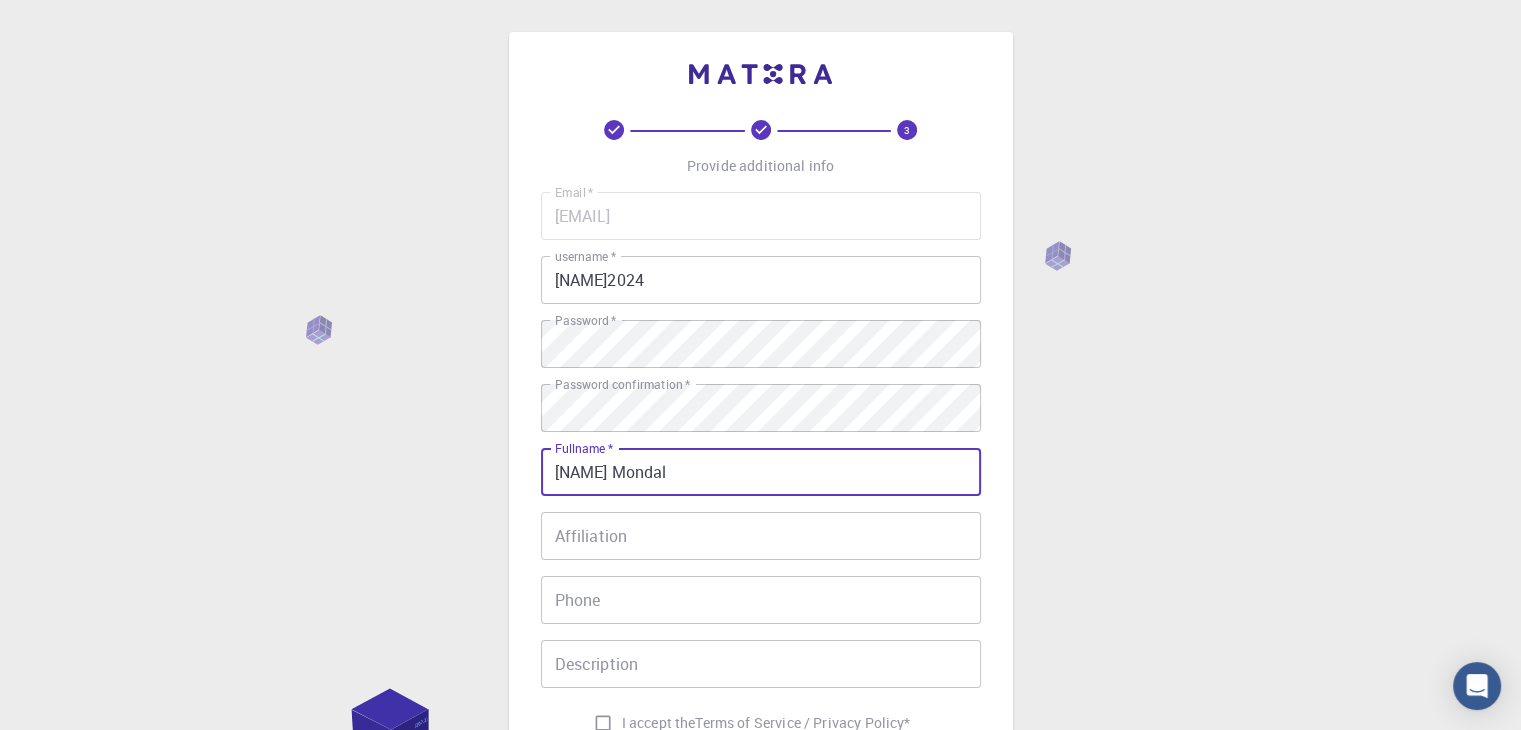 type on "[NAME] Mondal" 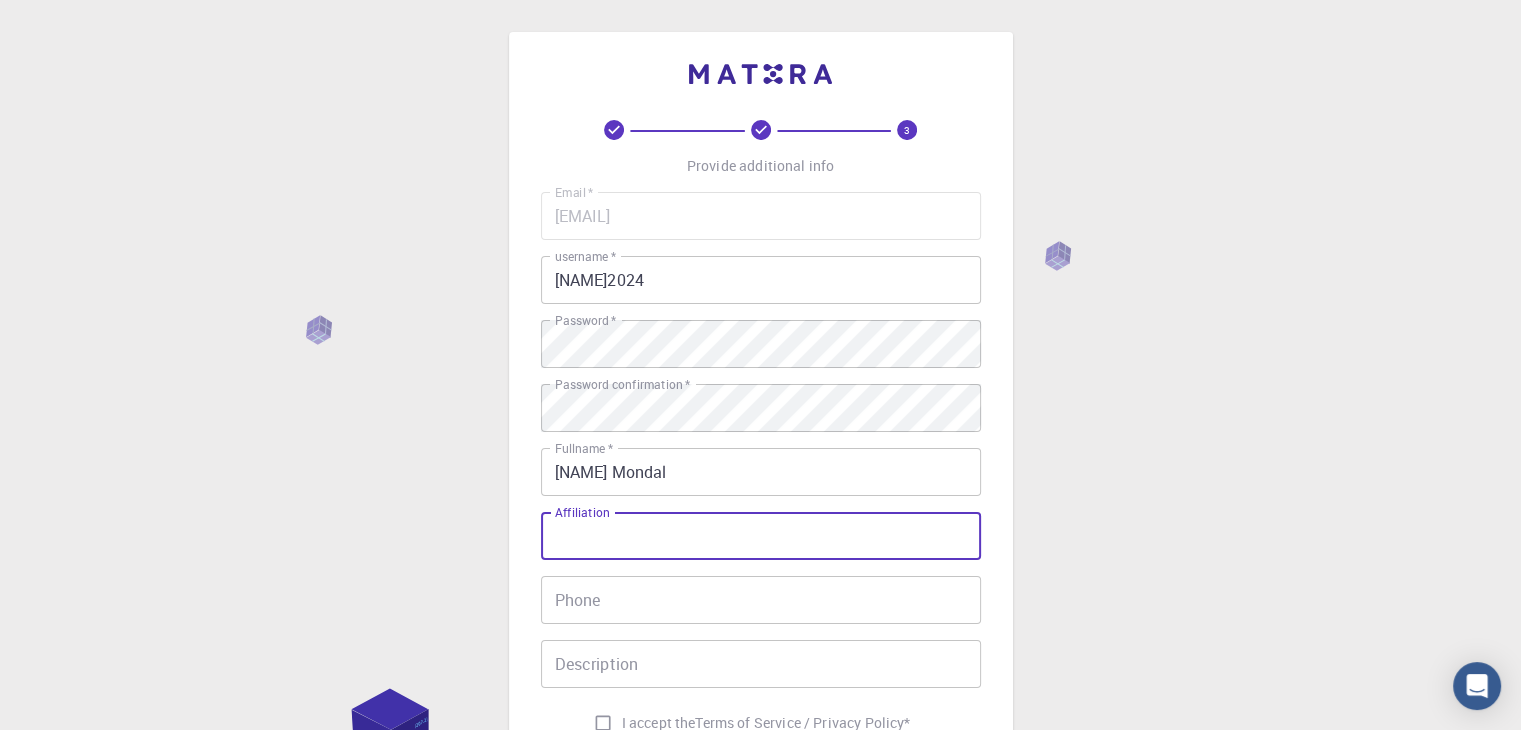 click on "Affiliation" at bounding box center (761, 536) 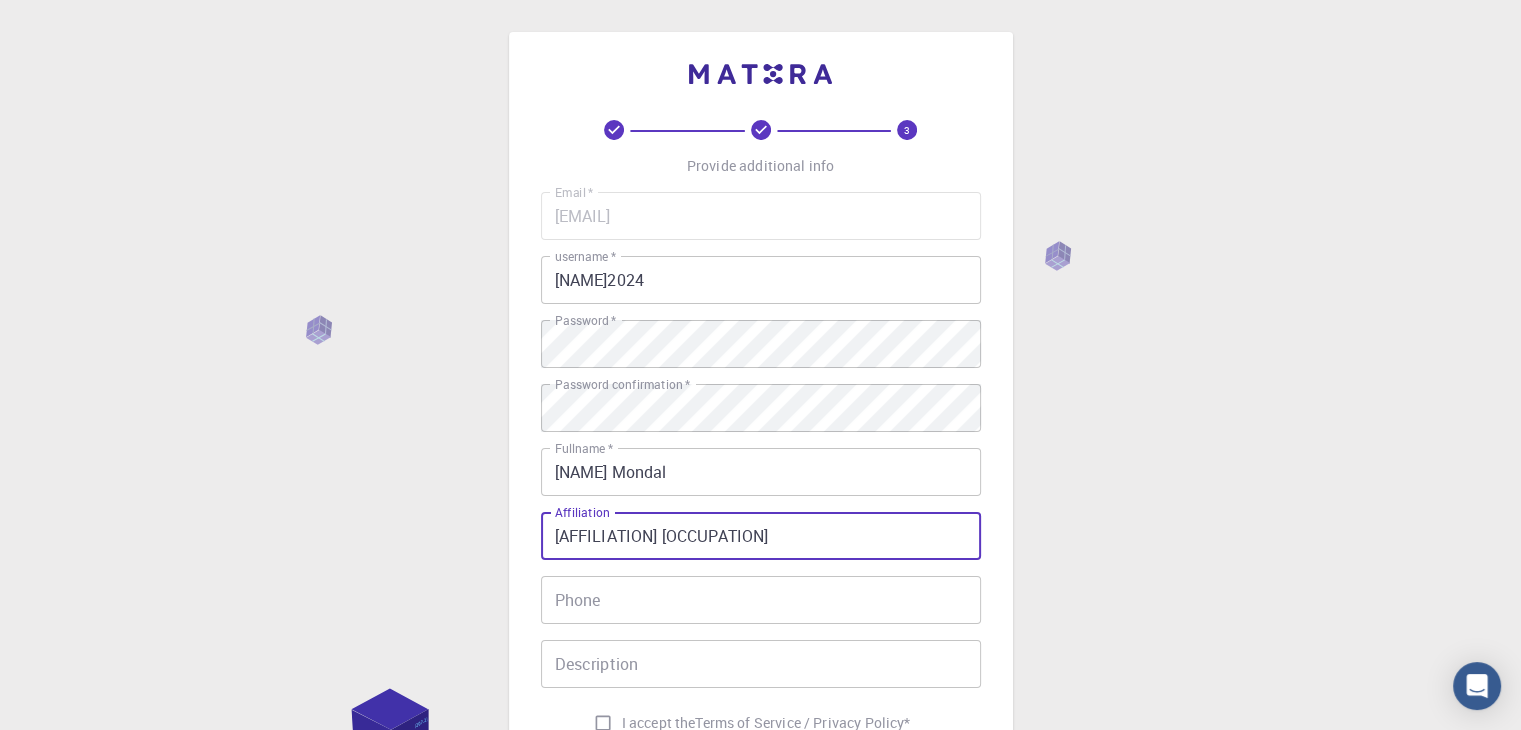 type on "[AFFILIATION] [OCCUPATION]" 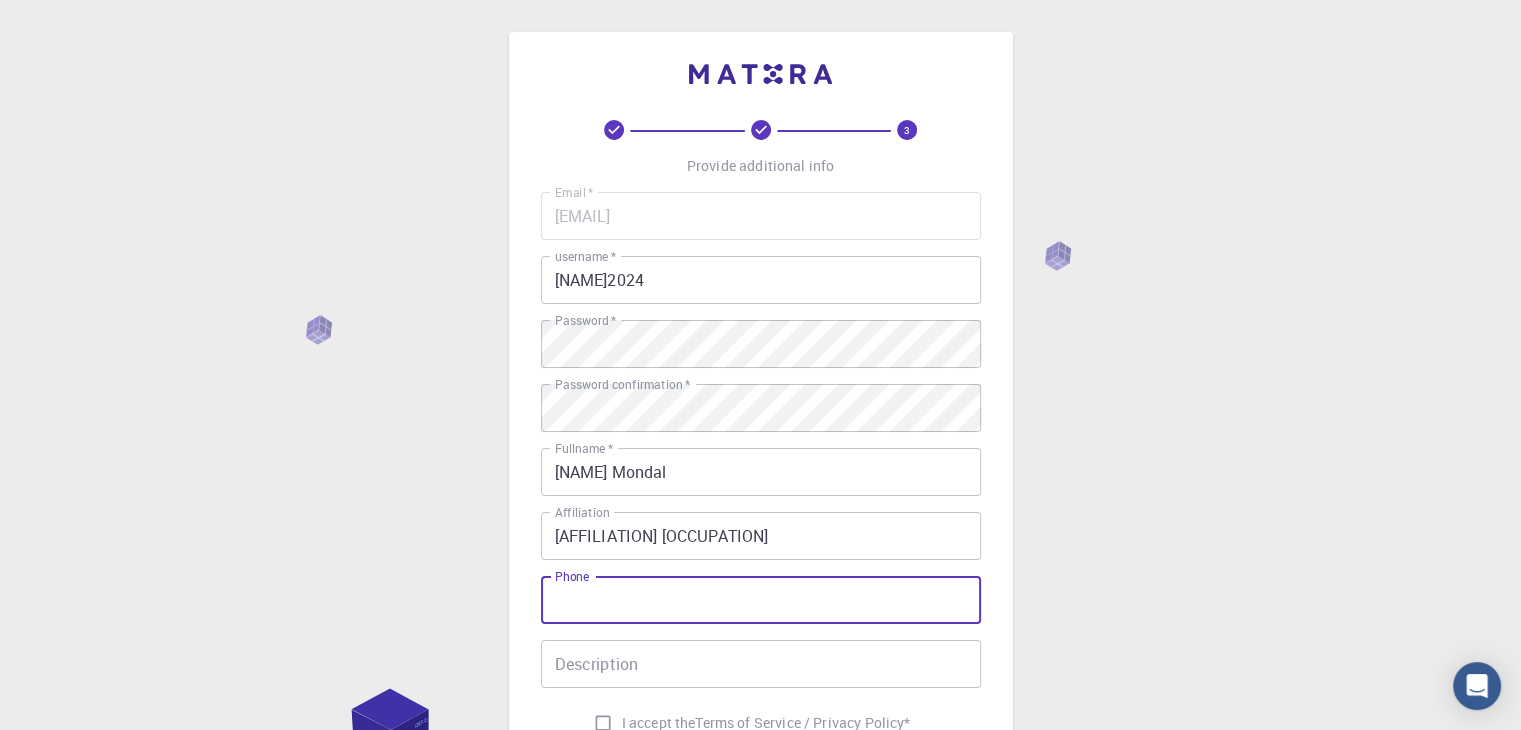 click on "Phone" at bounding box center (761, 600) 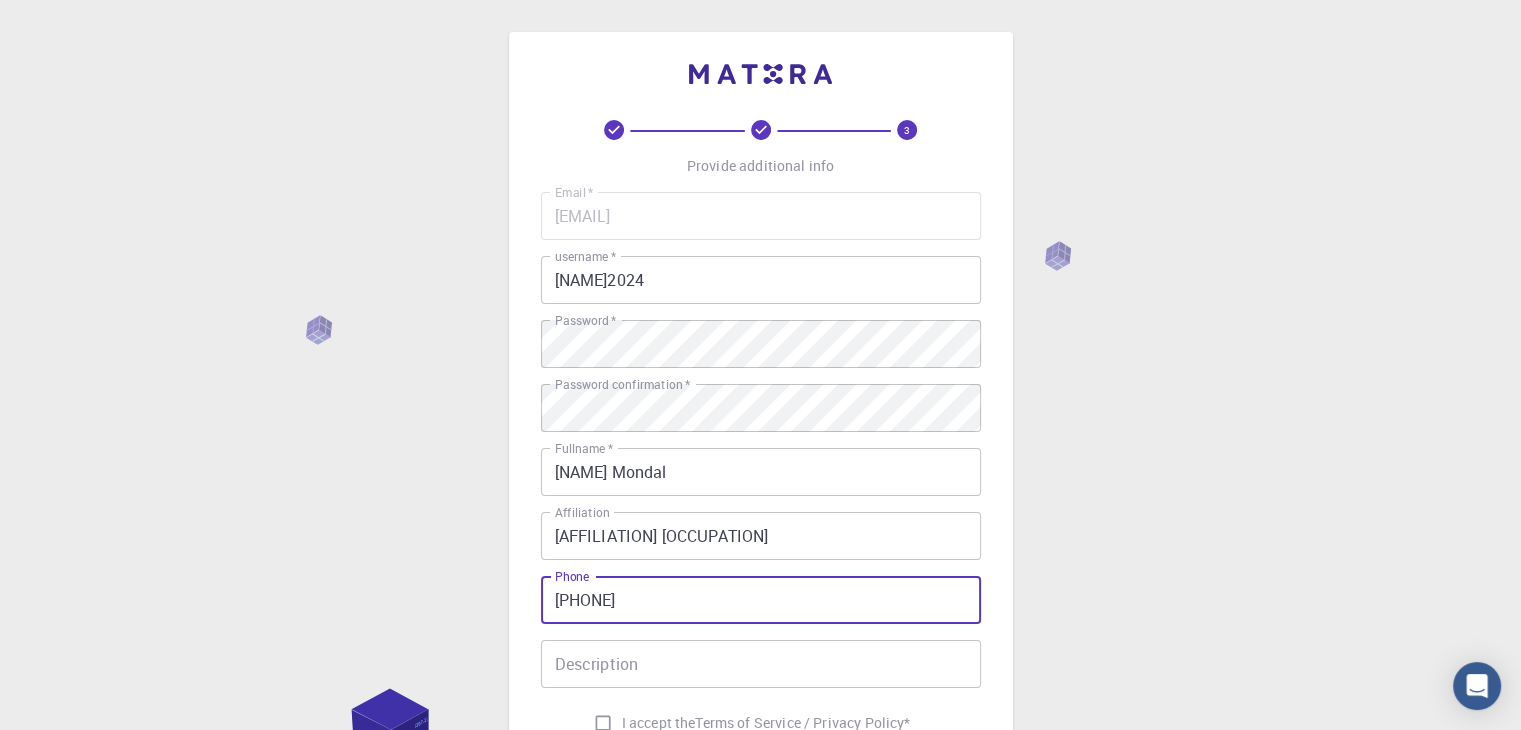 type on "[PHONE]" 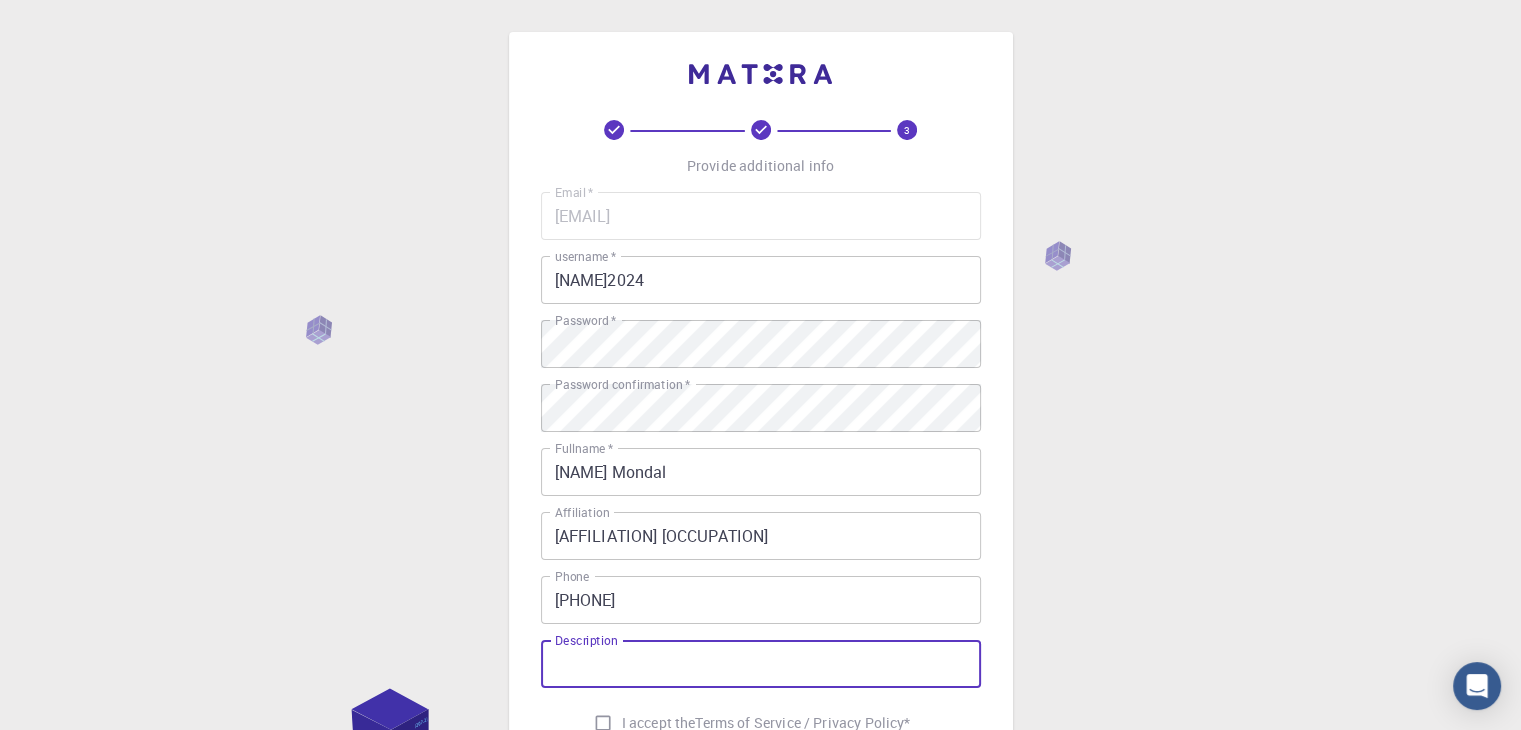 click on "Description" at bounding box center (761, 664) 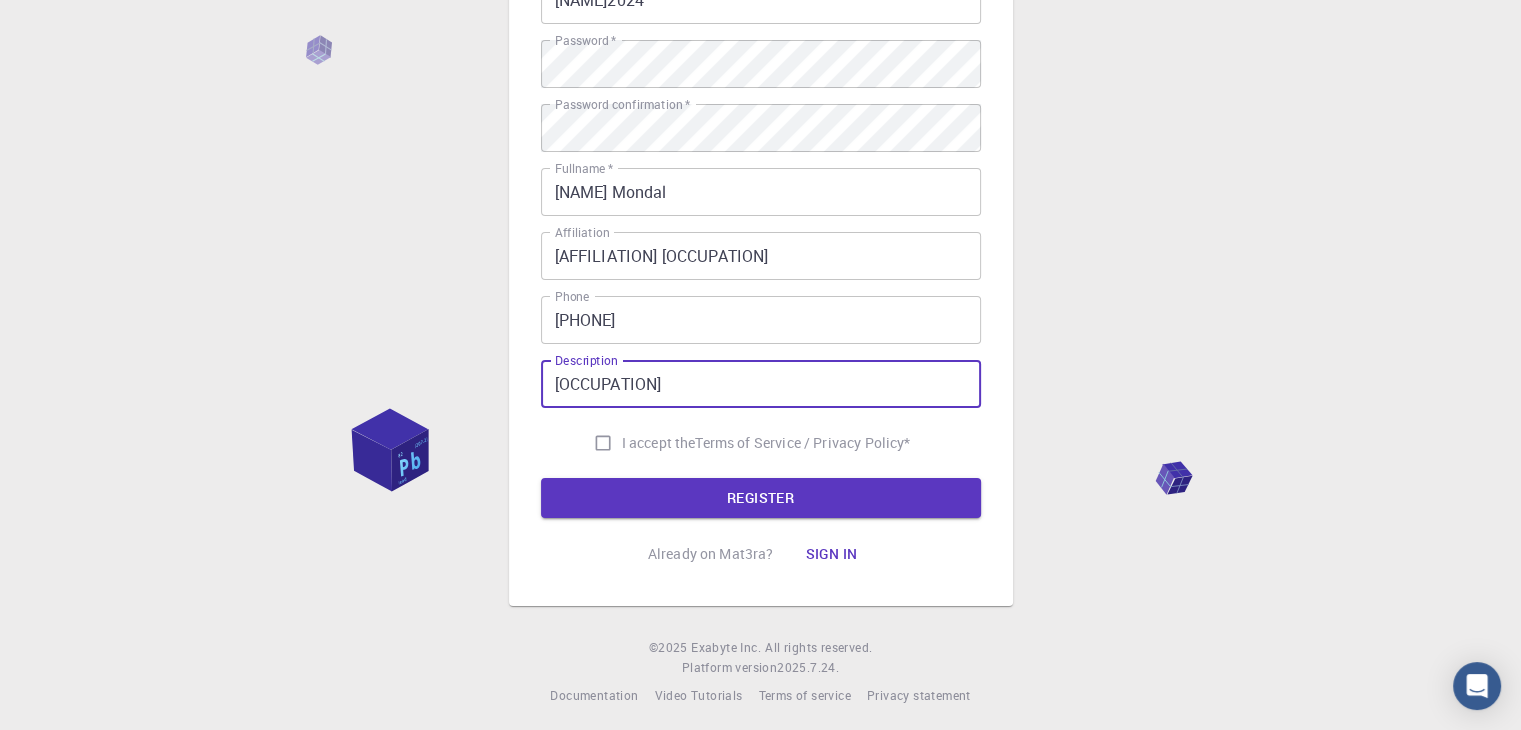 scroll, scrollTop: 288, scrollLeft: 0, axis: vertical 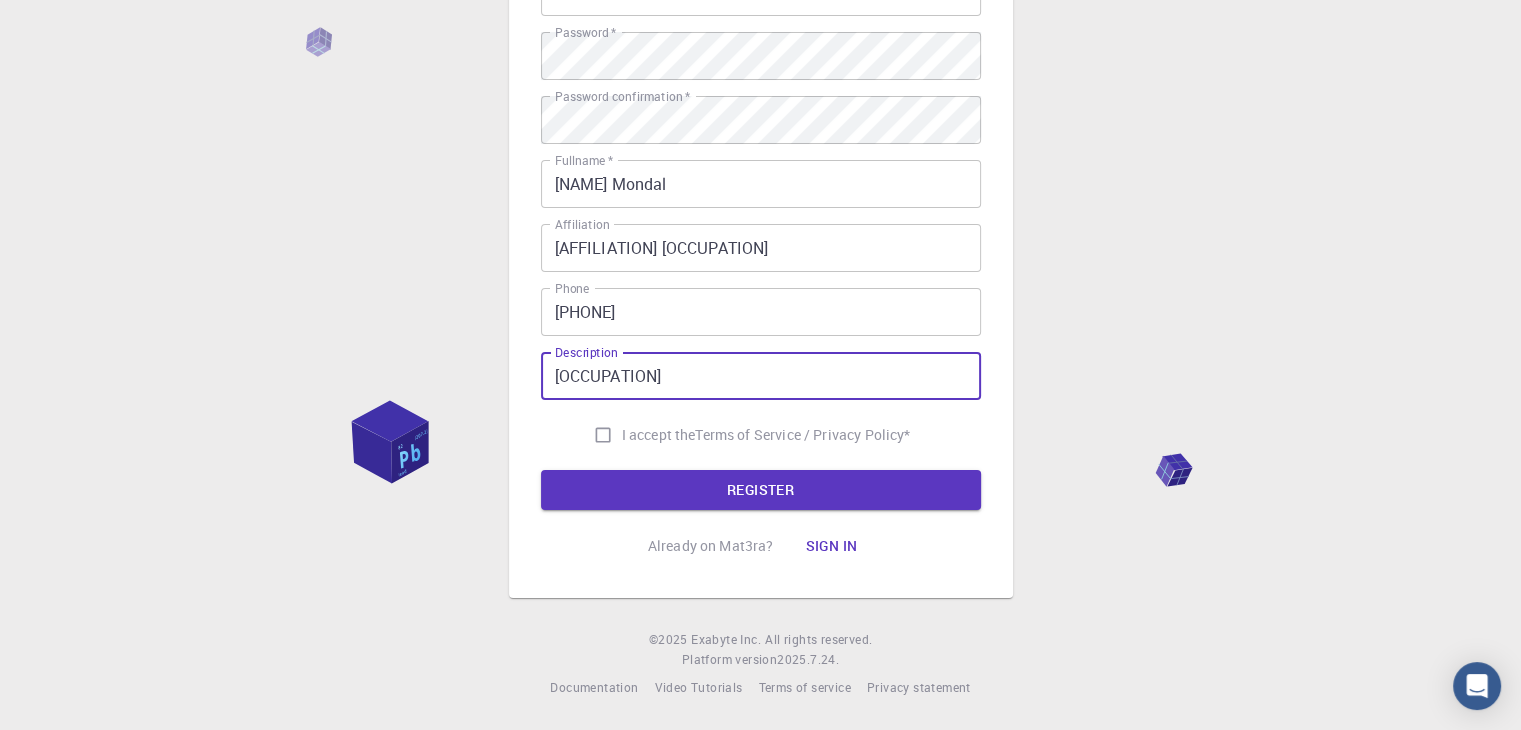 type on "[OCCUPATION]" 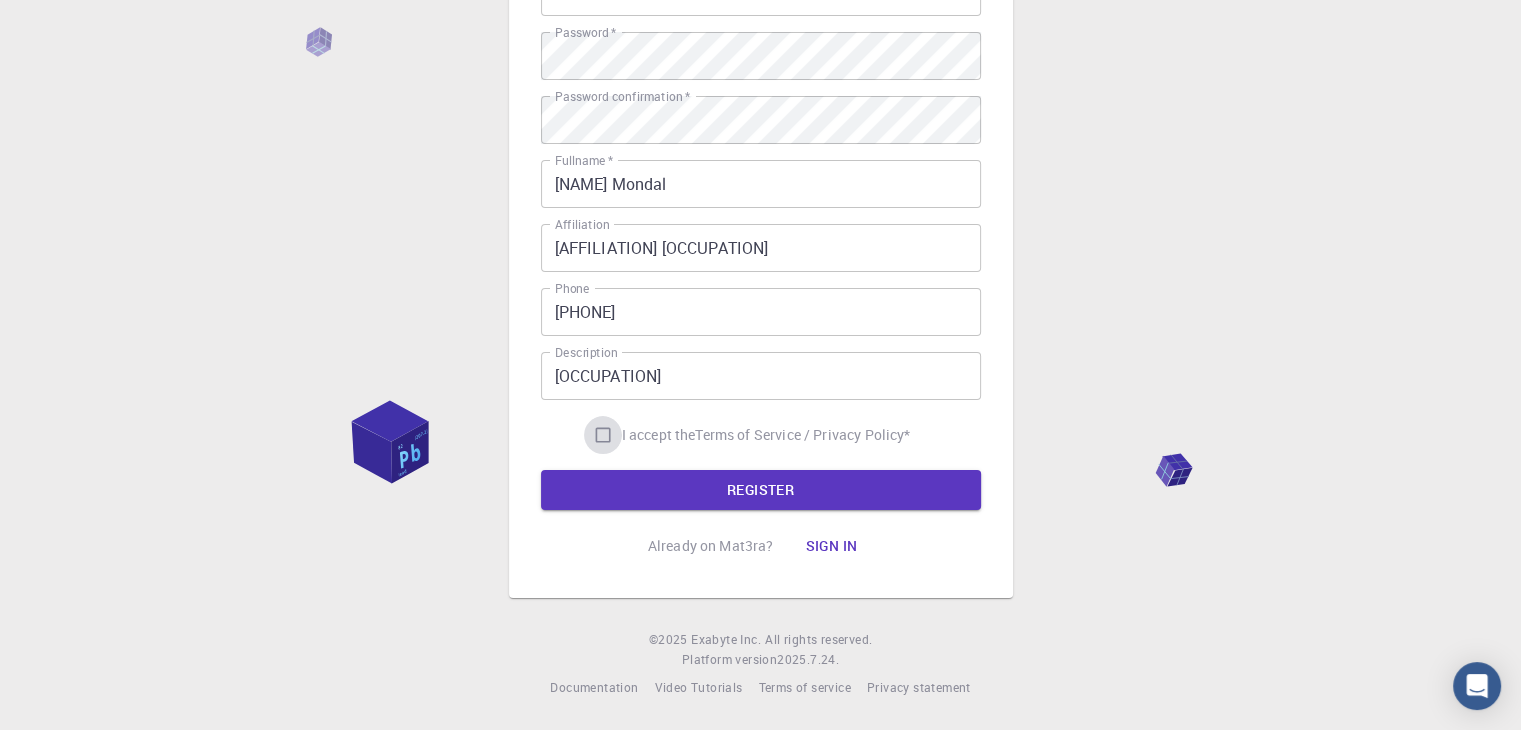 click on "I accept the  Terms of Service / Privacy Policy  *" at bounding box center (603, 435) 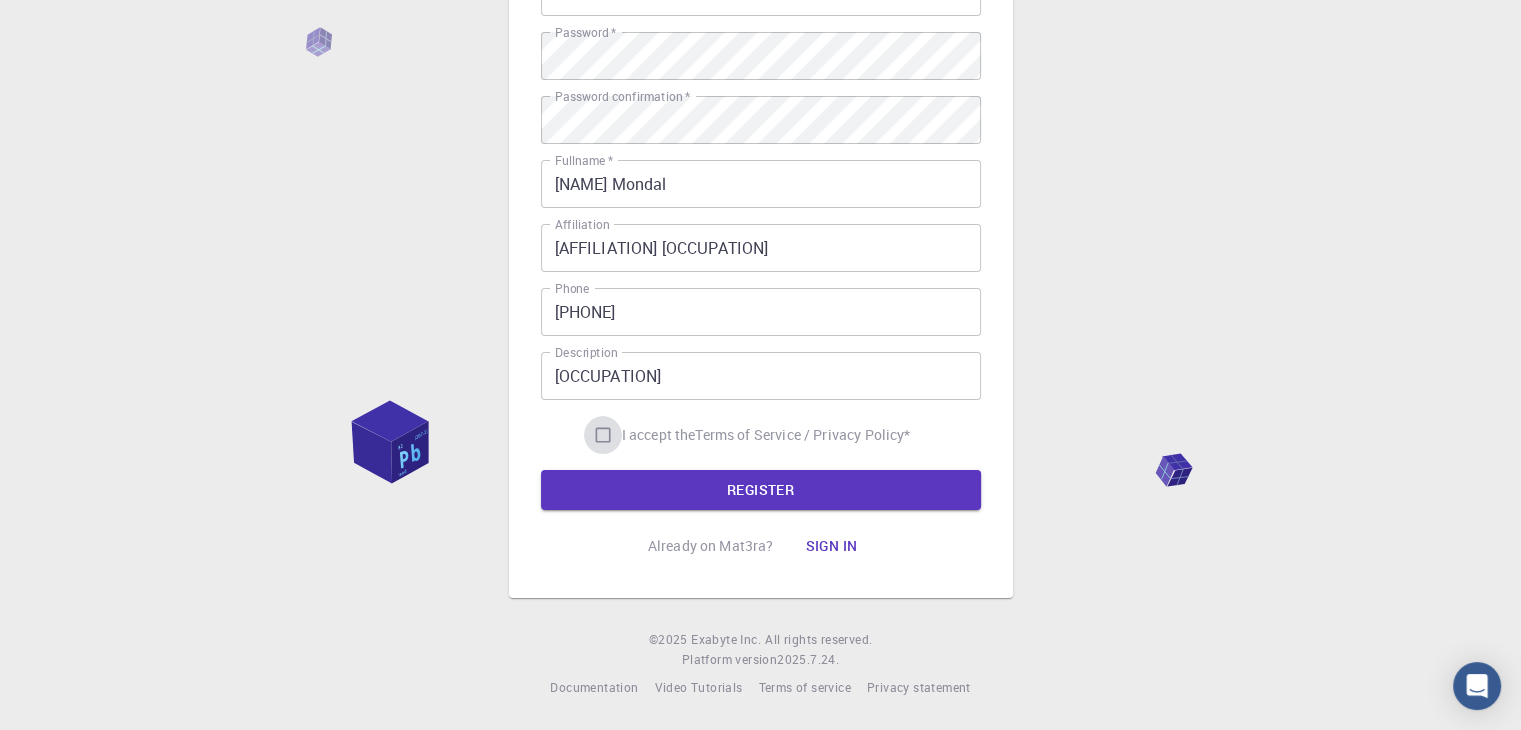 checkbox on "true" 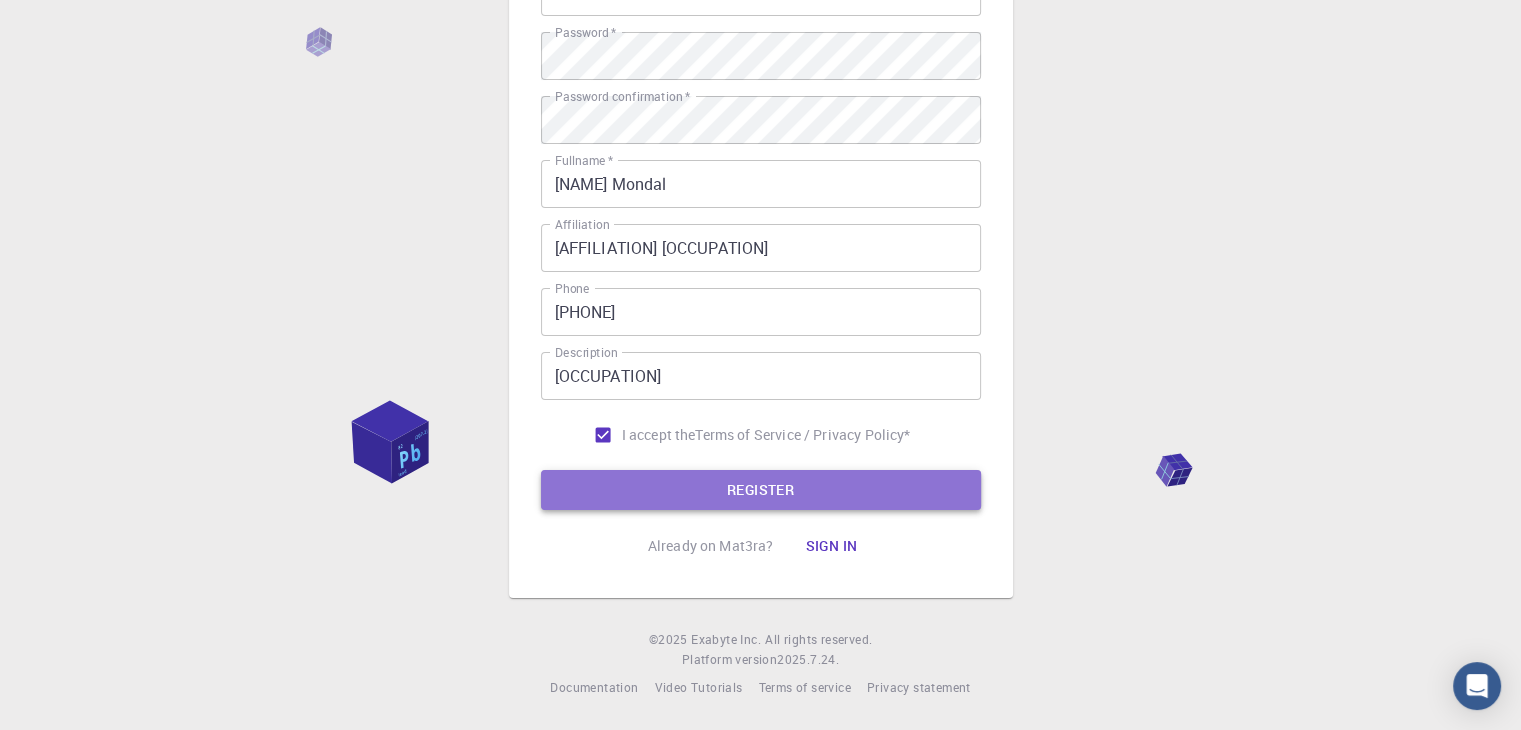 click on "REGISTER" at bounding box center [761, 490] 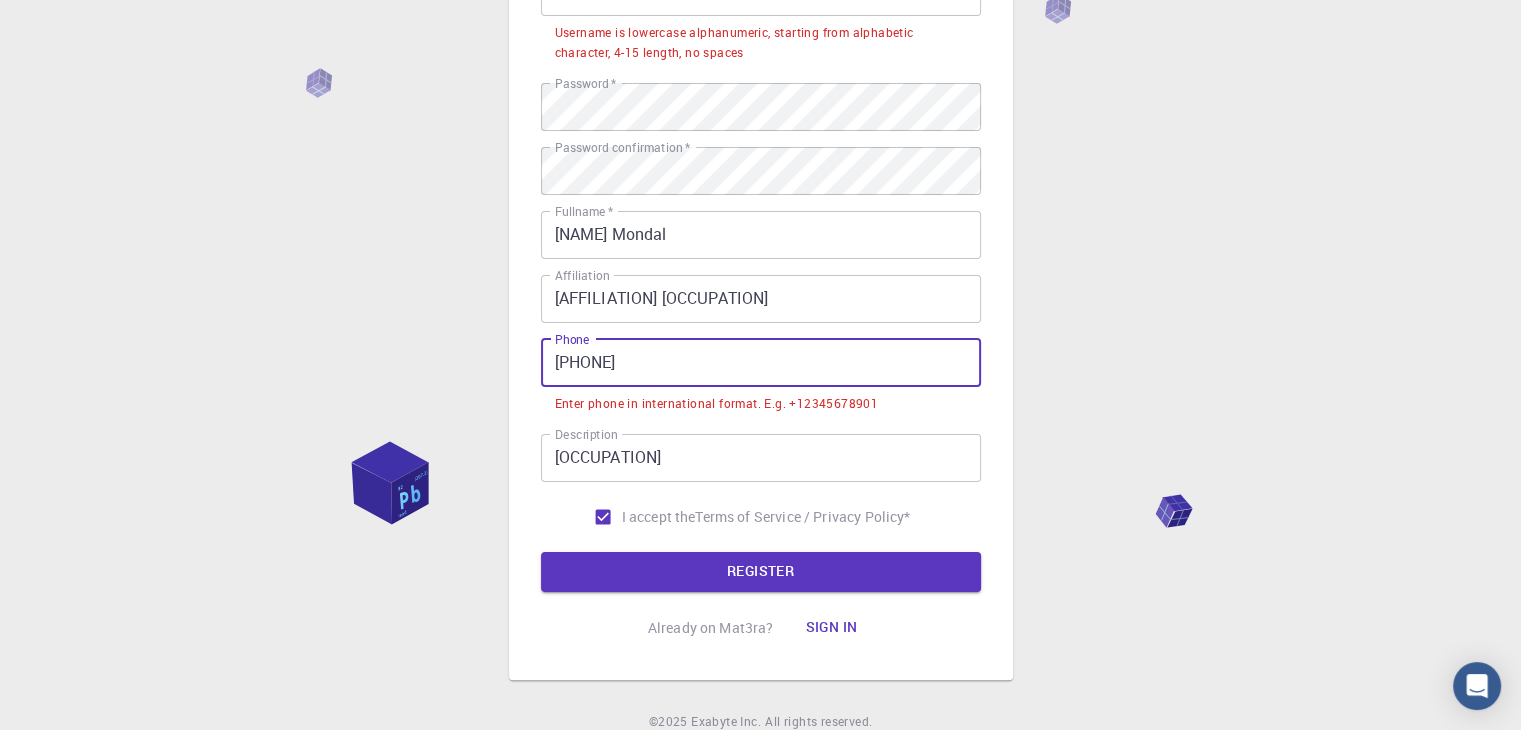 click on "[PHONE]" at bounding box center (761, 363) 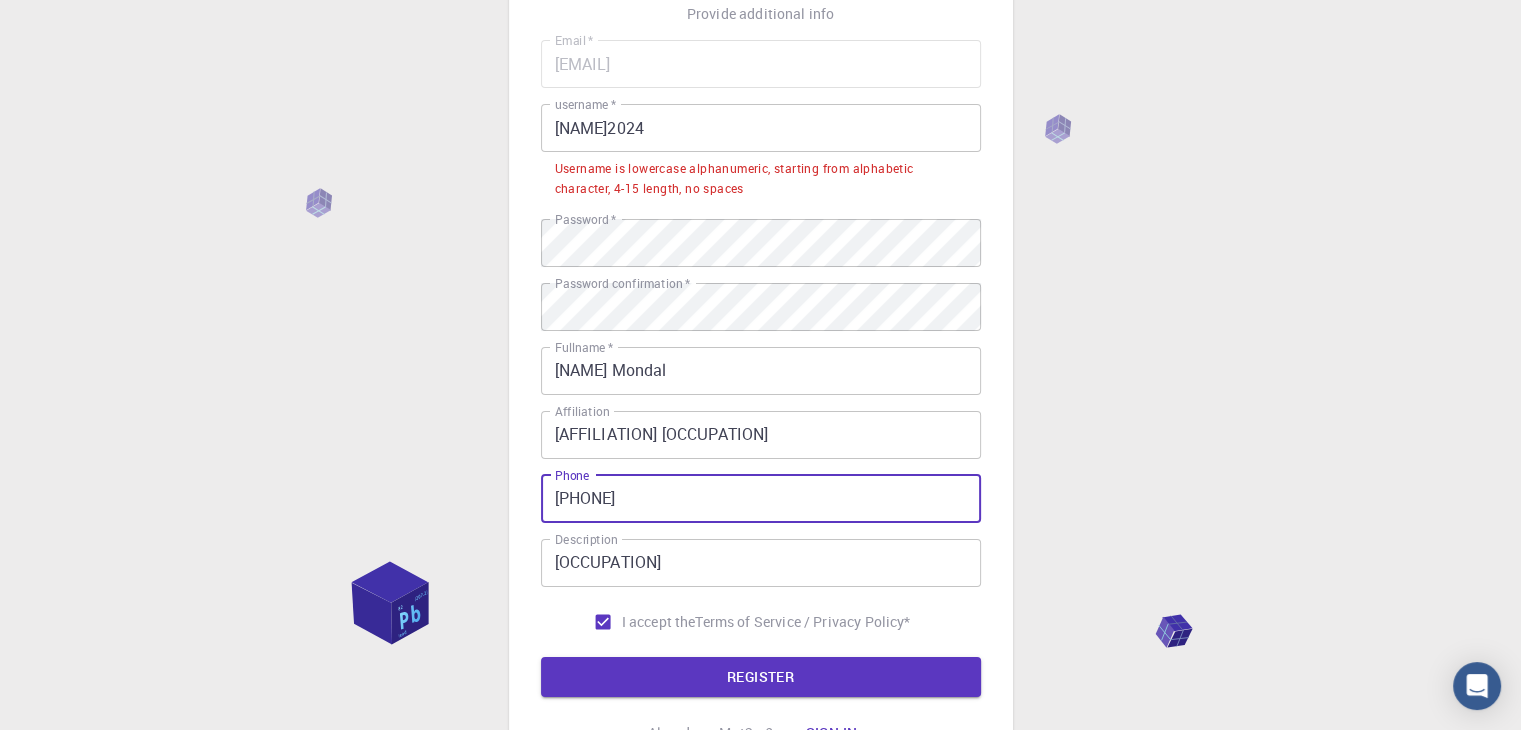 scroll, scrollTop: 108, scrollLeft: 0, axis: vertical 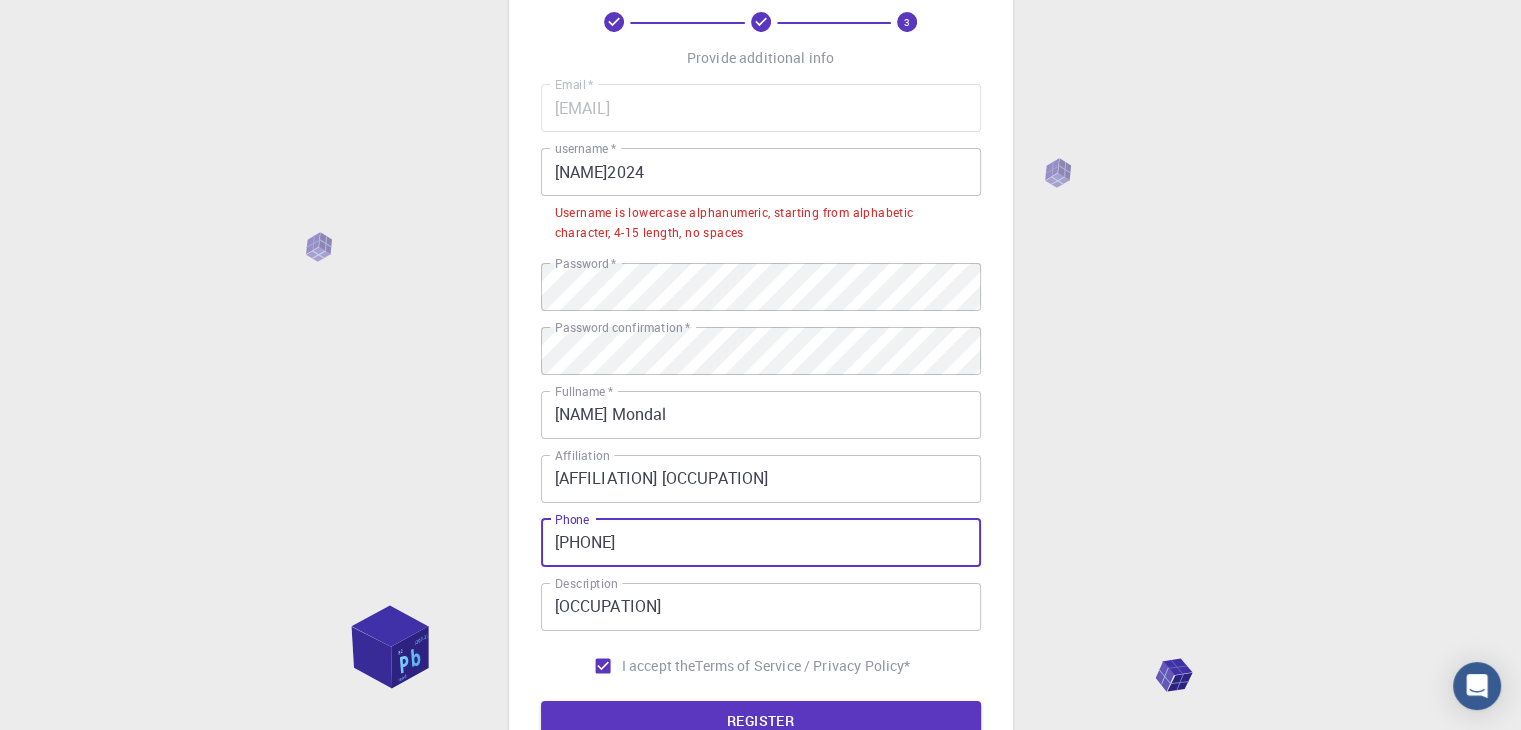 type on "[PHONE]" 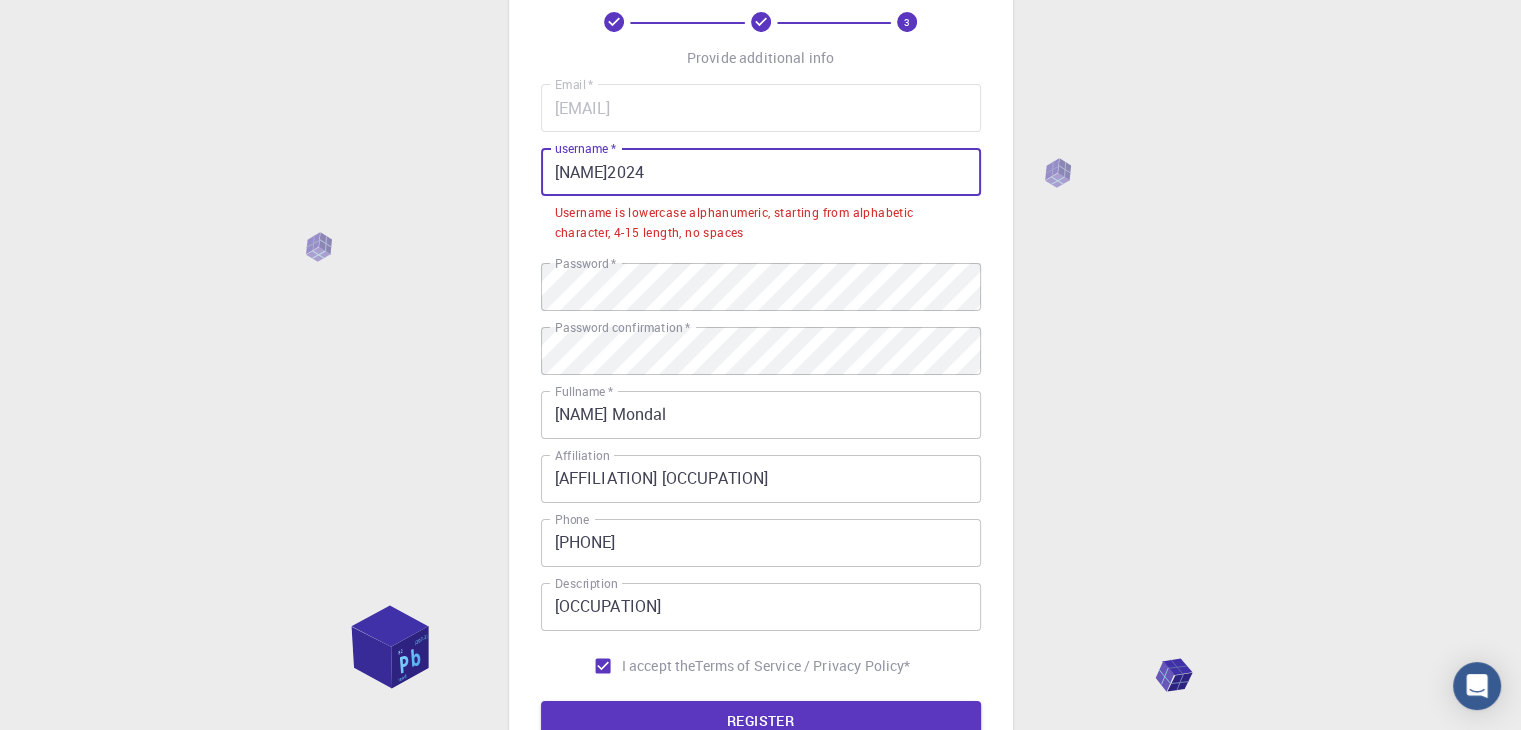 click on "[NAME]2024" at bounding box center (761, 172) 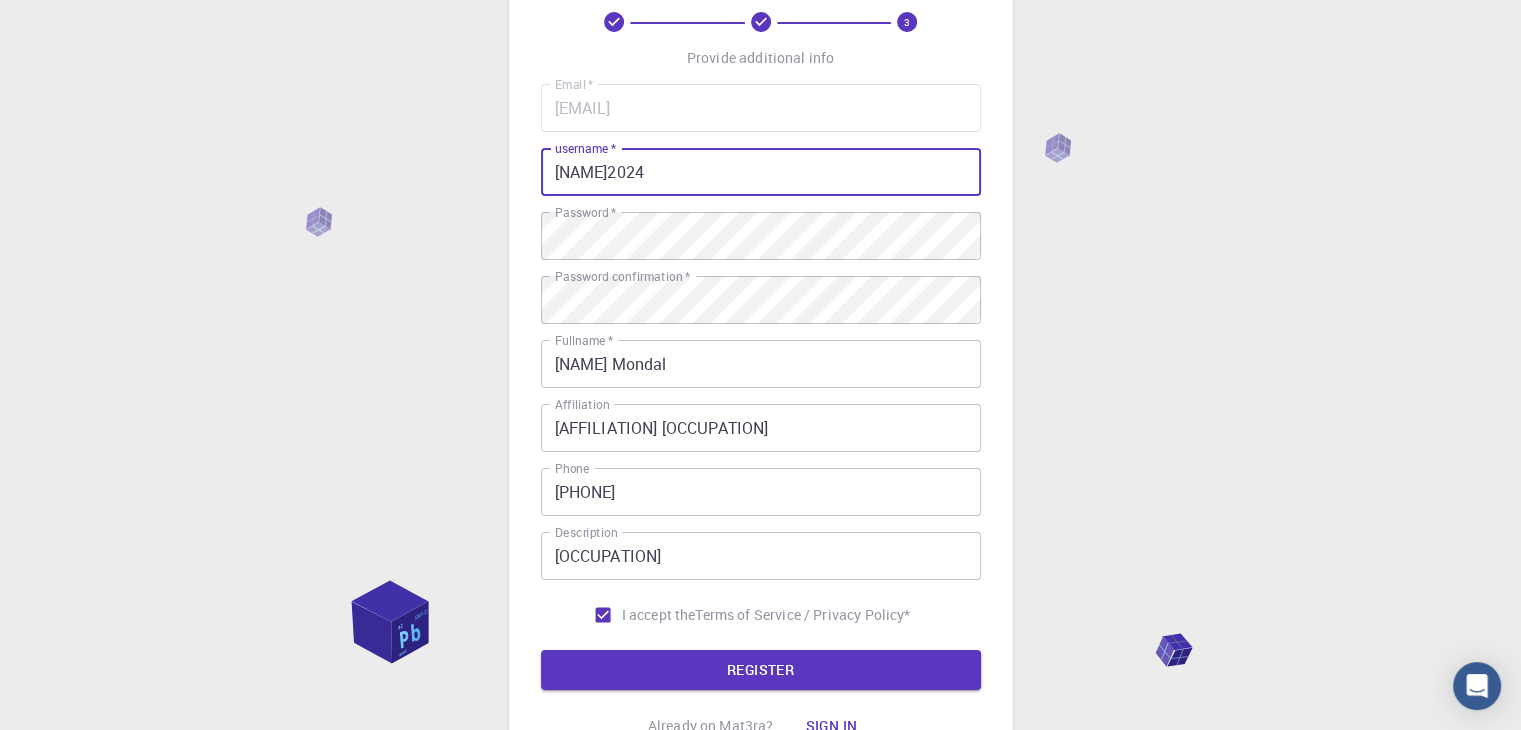 click on "[NAME]2024" at bounding box center [761, 172] 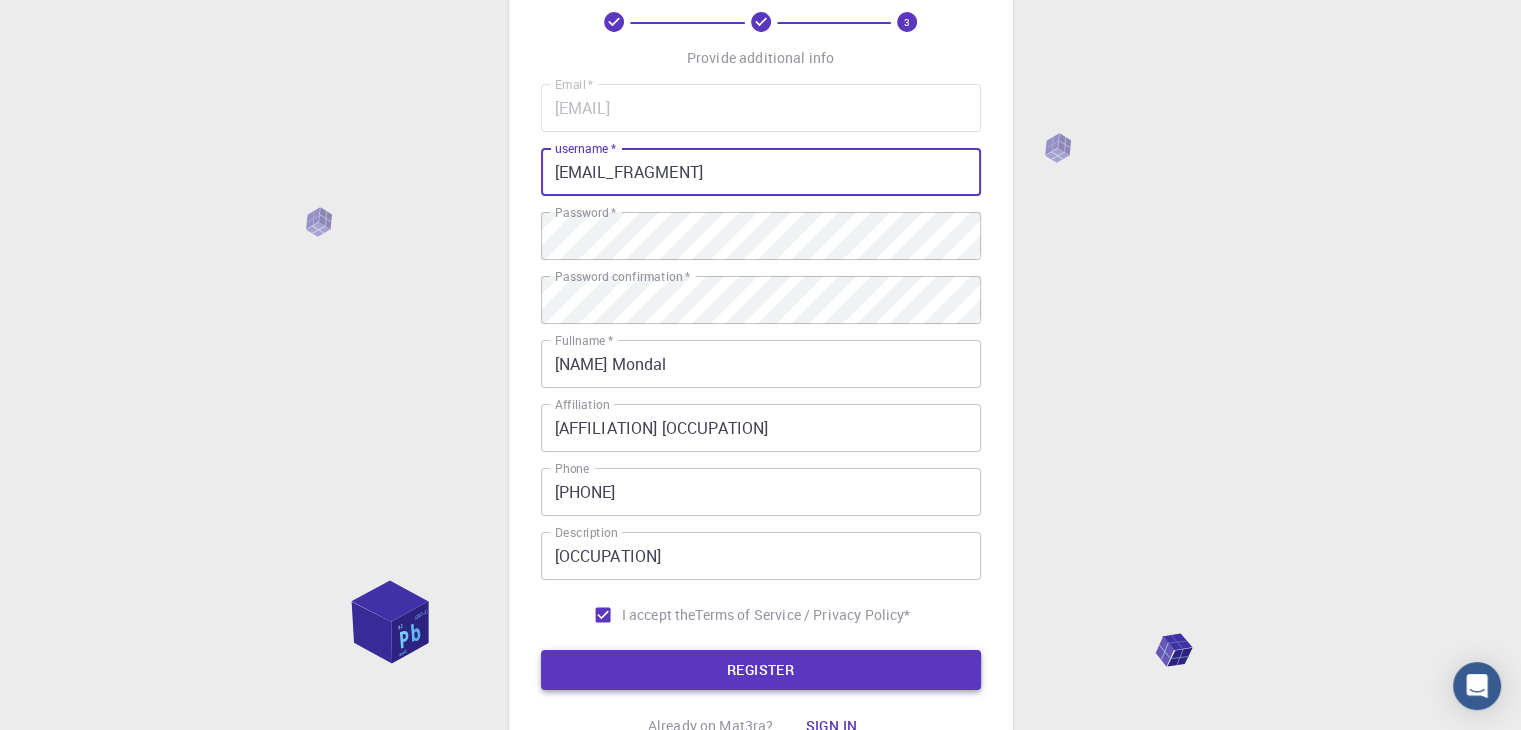 click on "REGISTER" at bounding box center [761, 670] 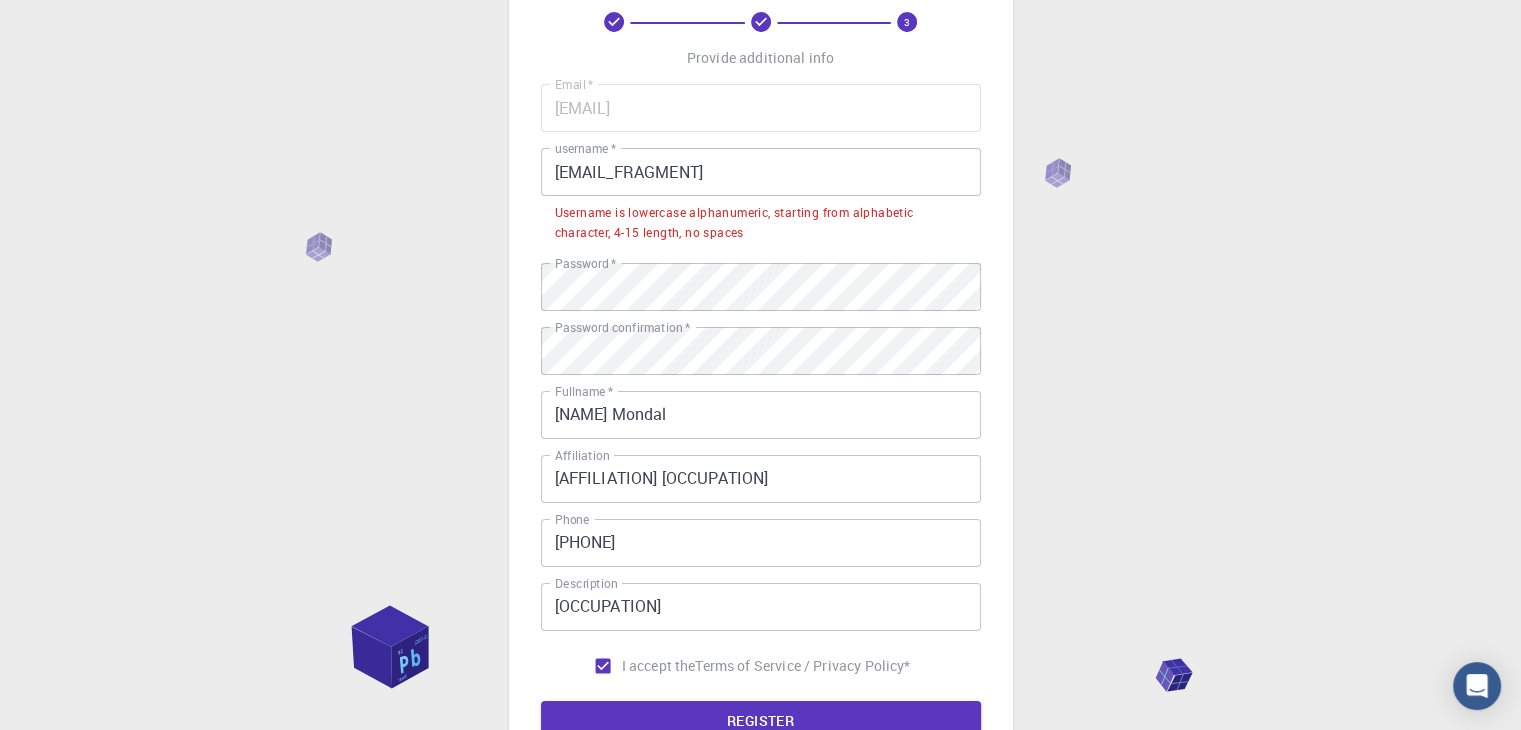 click on "[EMAIL_FRAGMENT]" at bounding box center (761, 172) 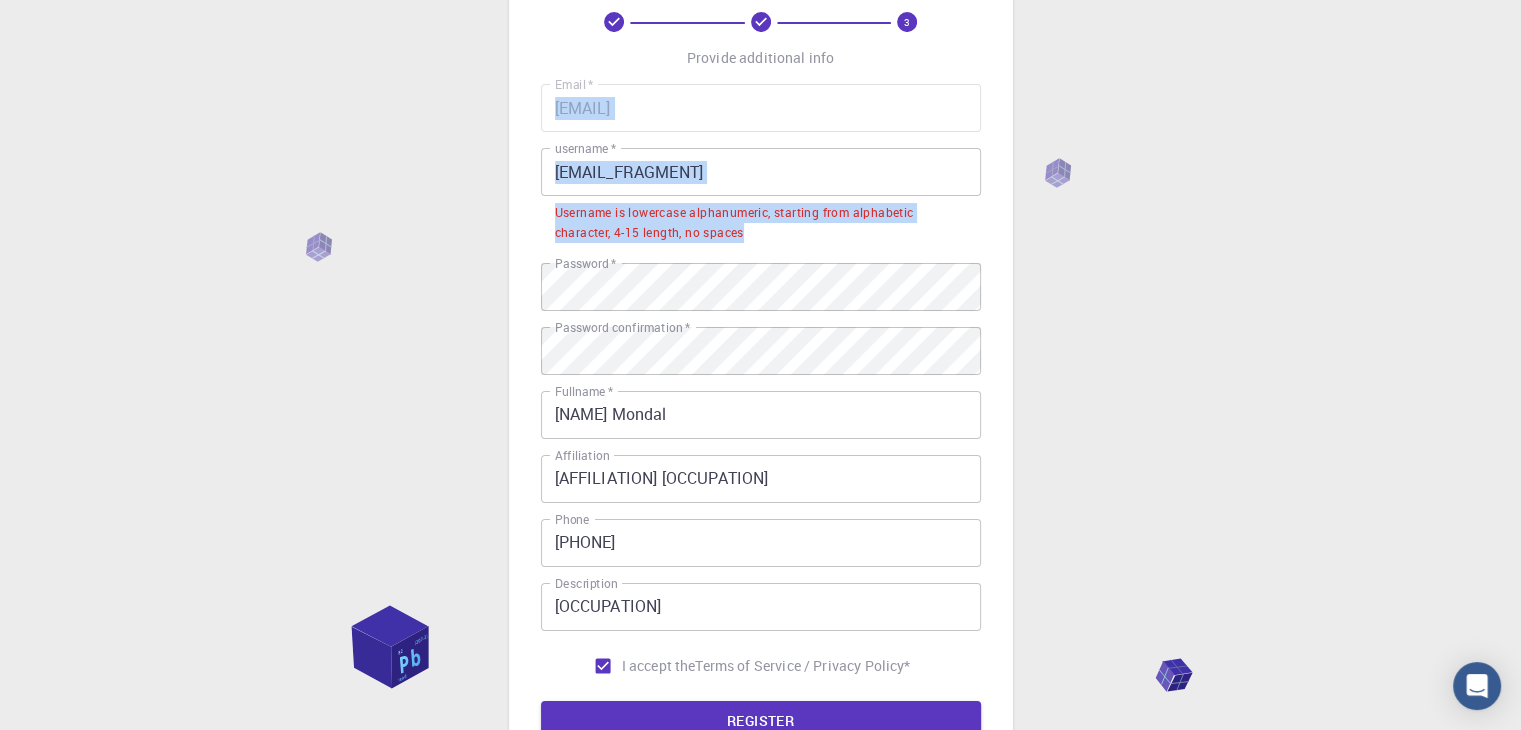 drag, startPoint x: 753, startPoint y: 240, endPoint x: 534, endPoint y: 207, distance: 221.47235 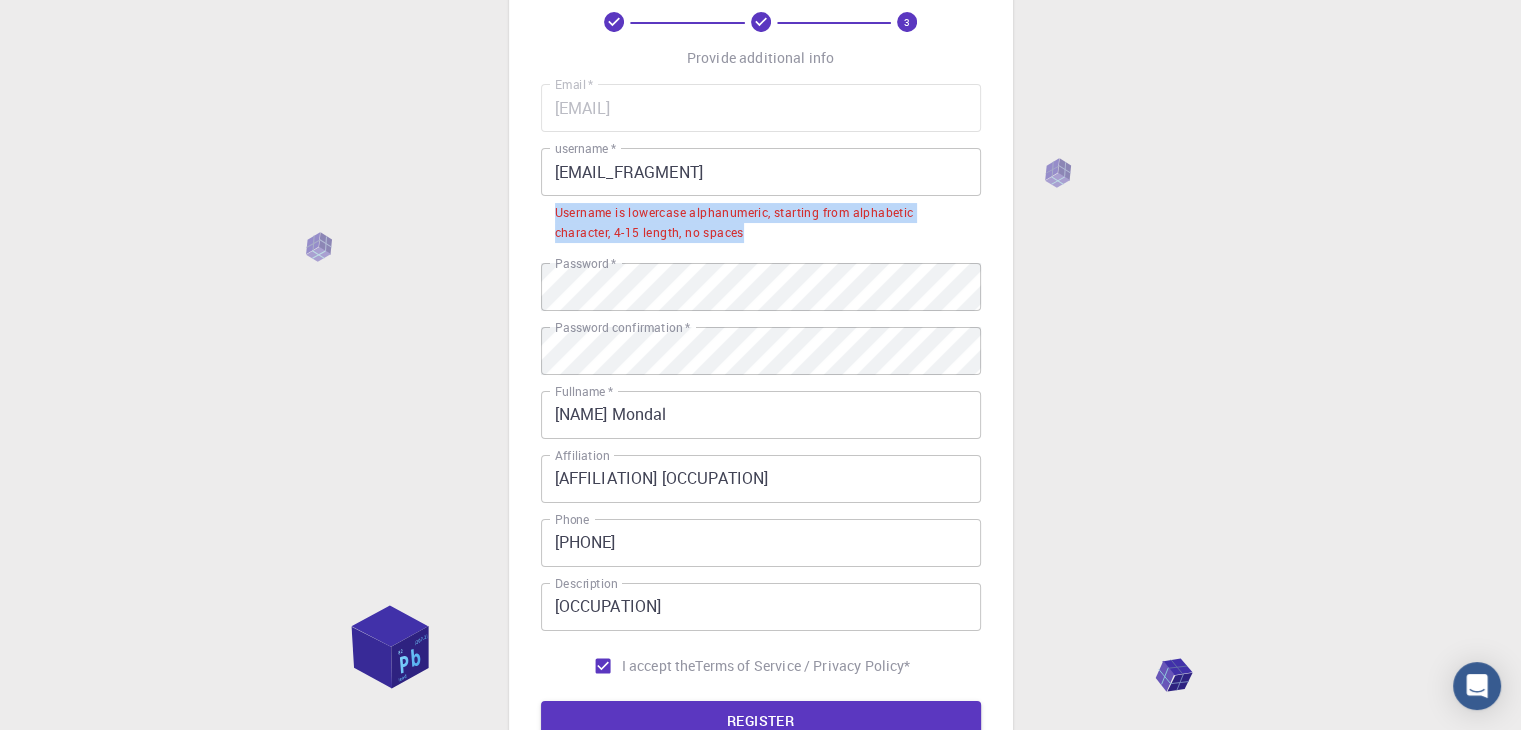 drag, startPoint x: 743, startPoint y: 232, endPoint x: 557, endPoint y: 208, distance: 187.54199 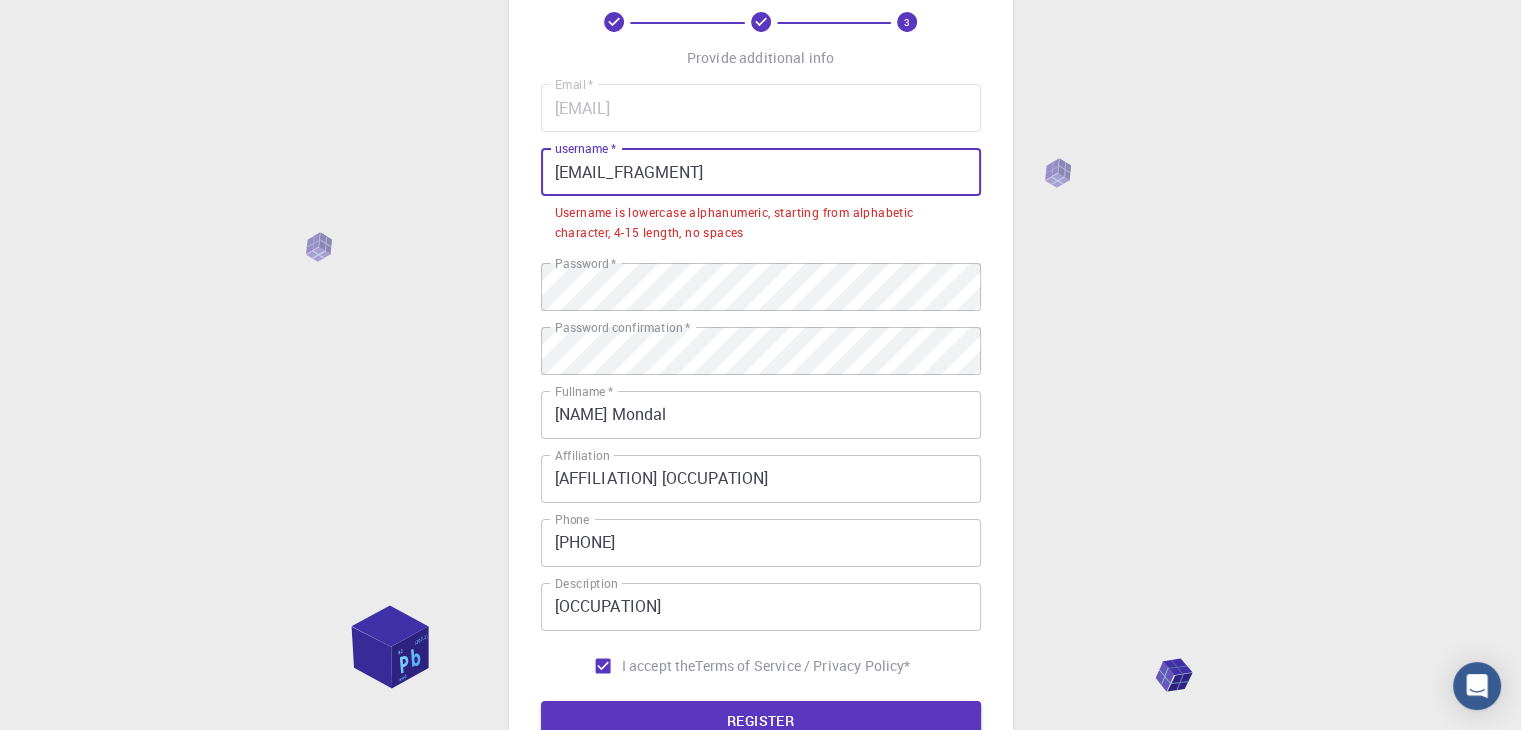 click on "[EMAIL_FRAGMENT]" at bounding box center (761, 172) 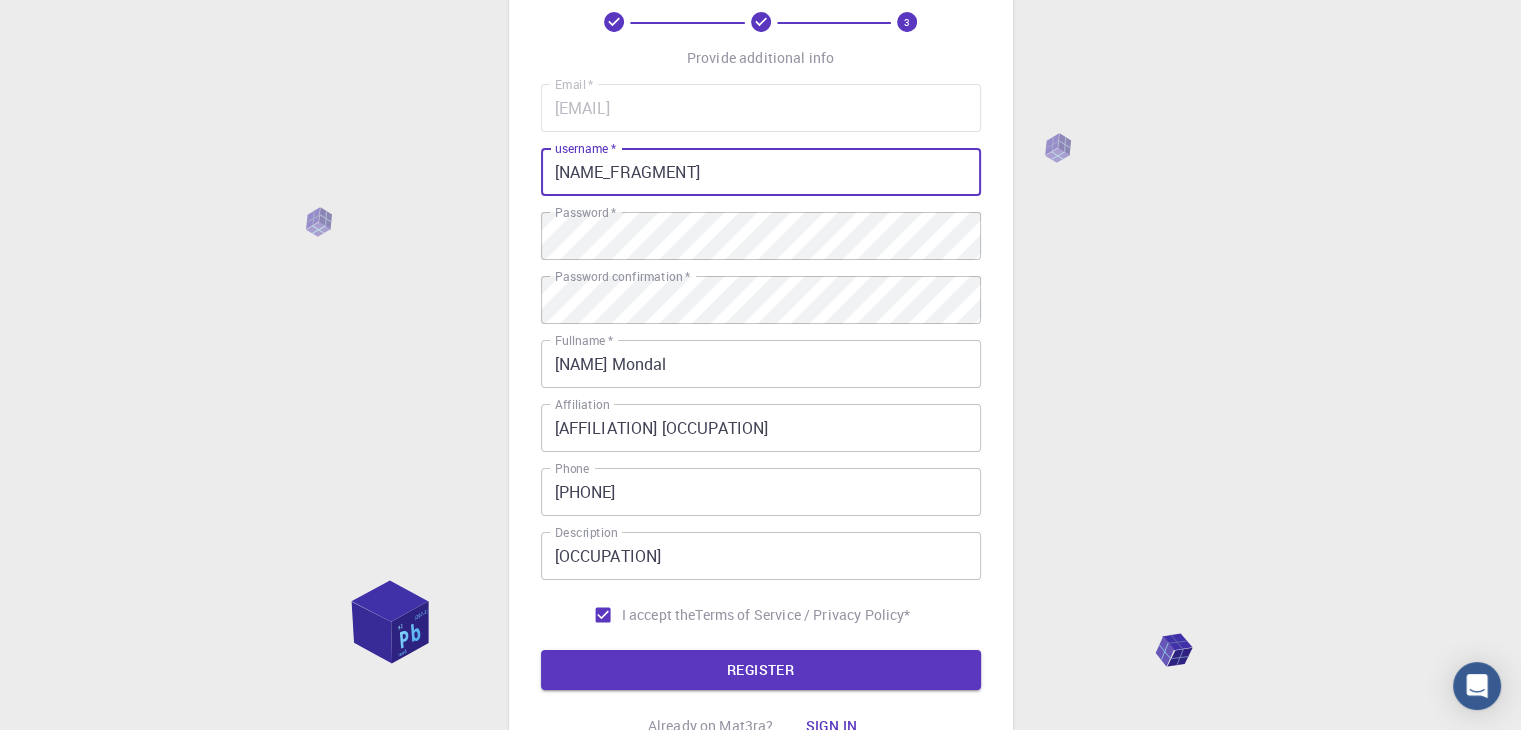 type on "r" 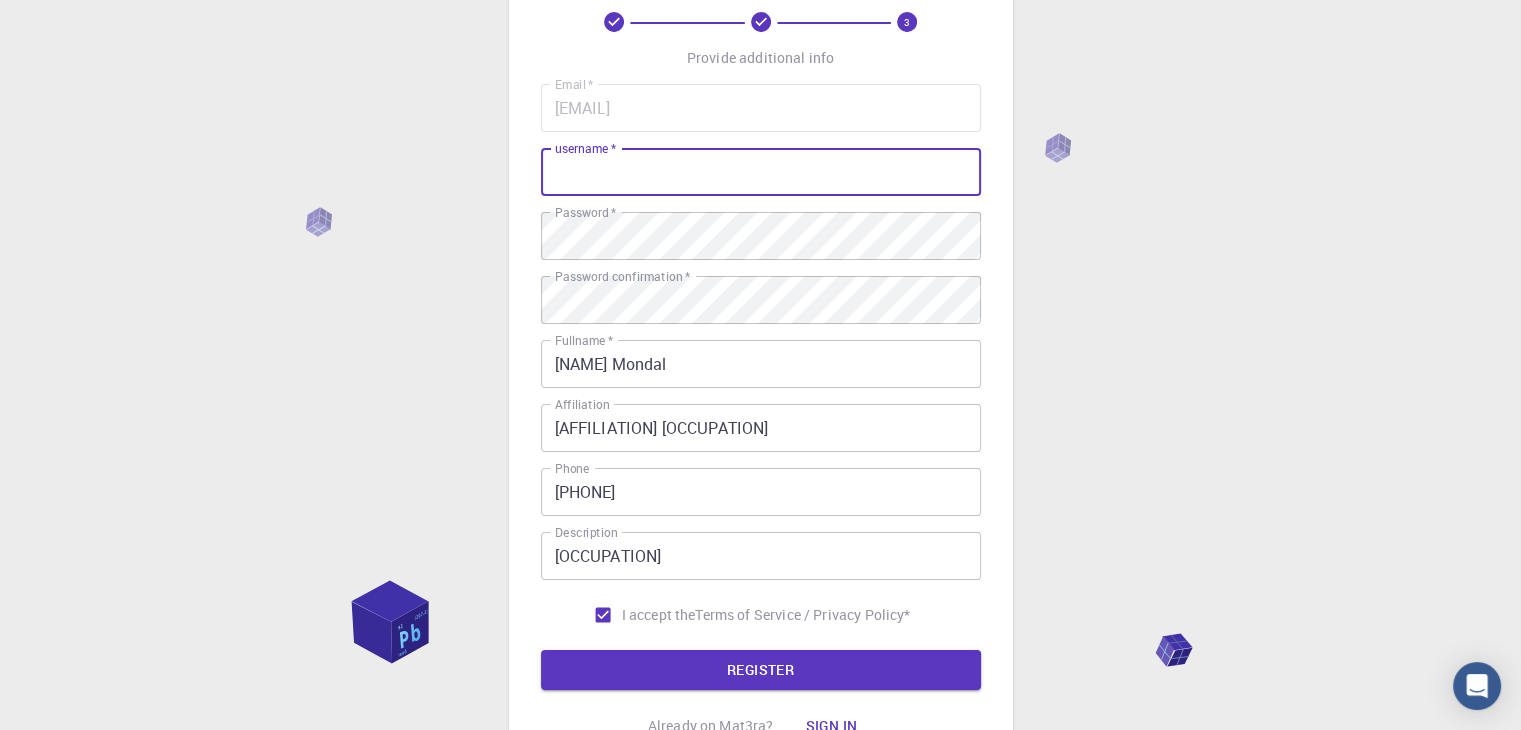 paste on "[NAME]123" 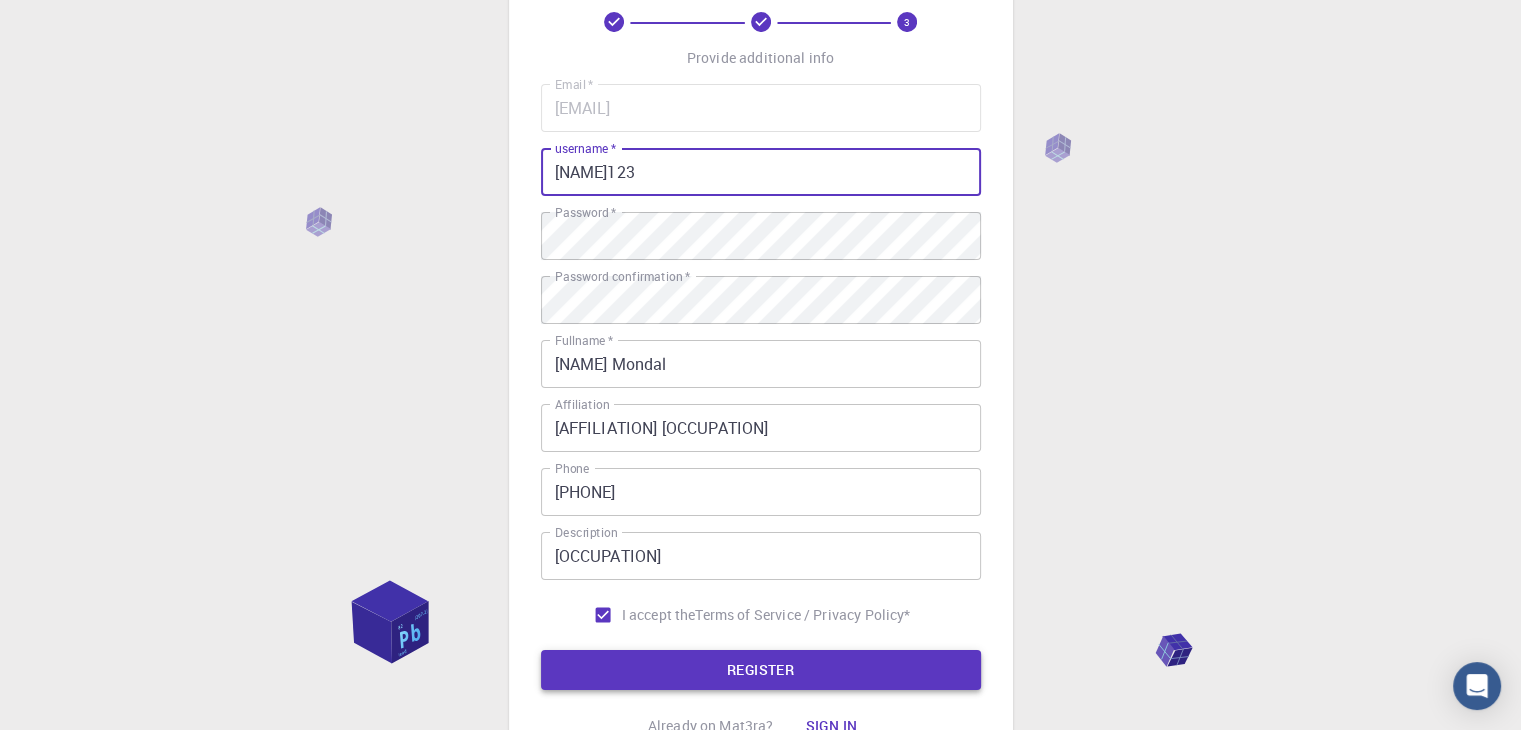 type on "[NAME]123" 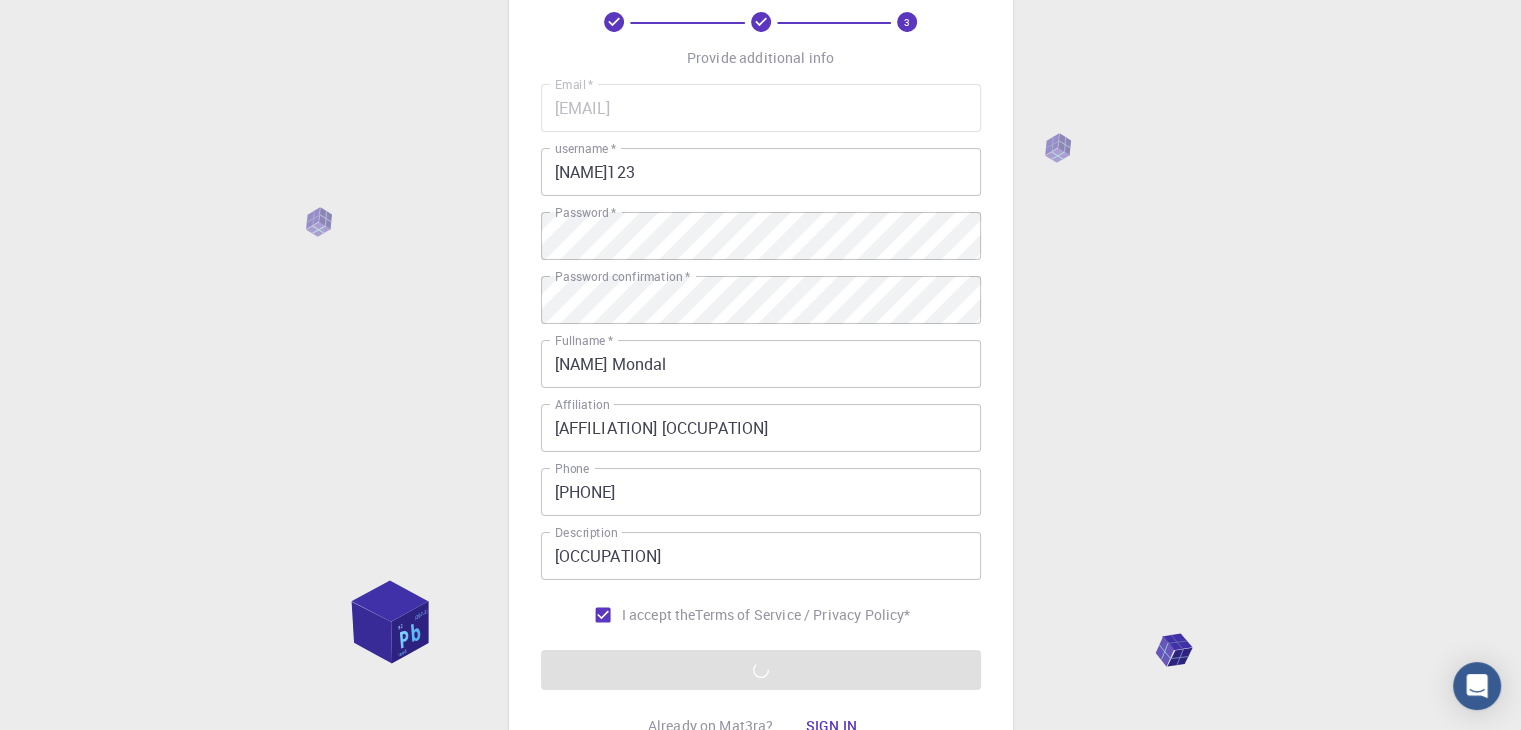 click on "3 Provide additional info Email   * [EMAIL] Email   * username   * [NAME] username   * Password   * Password   * Password confirmation   * Password confirmation   * Fullname   * [NAME] Fullname   * Affiliation [AFFILIATION] Affiliation Phone [PHONE] Phone Description [OCCUPATION] Description I accept the  Terms of Service / Privacy Policy  * REGISTER Already on Mat3ra? Sign in ©  2025   Exabyte Inc.   All rights reserved. Platform version  2025.7.24 . Documentation Video Tutorials Terms of service Privacy statement" at bounding box center [760, 401] 